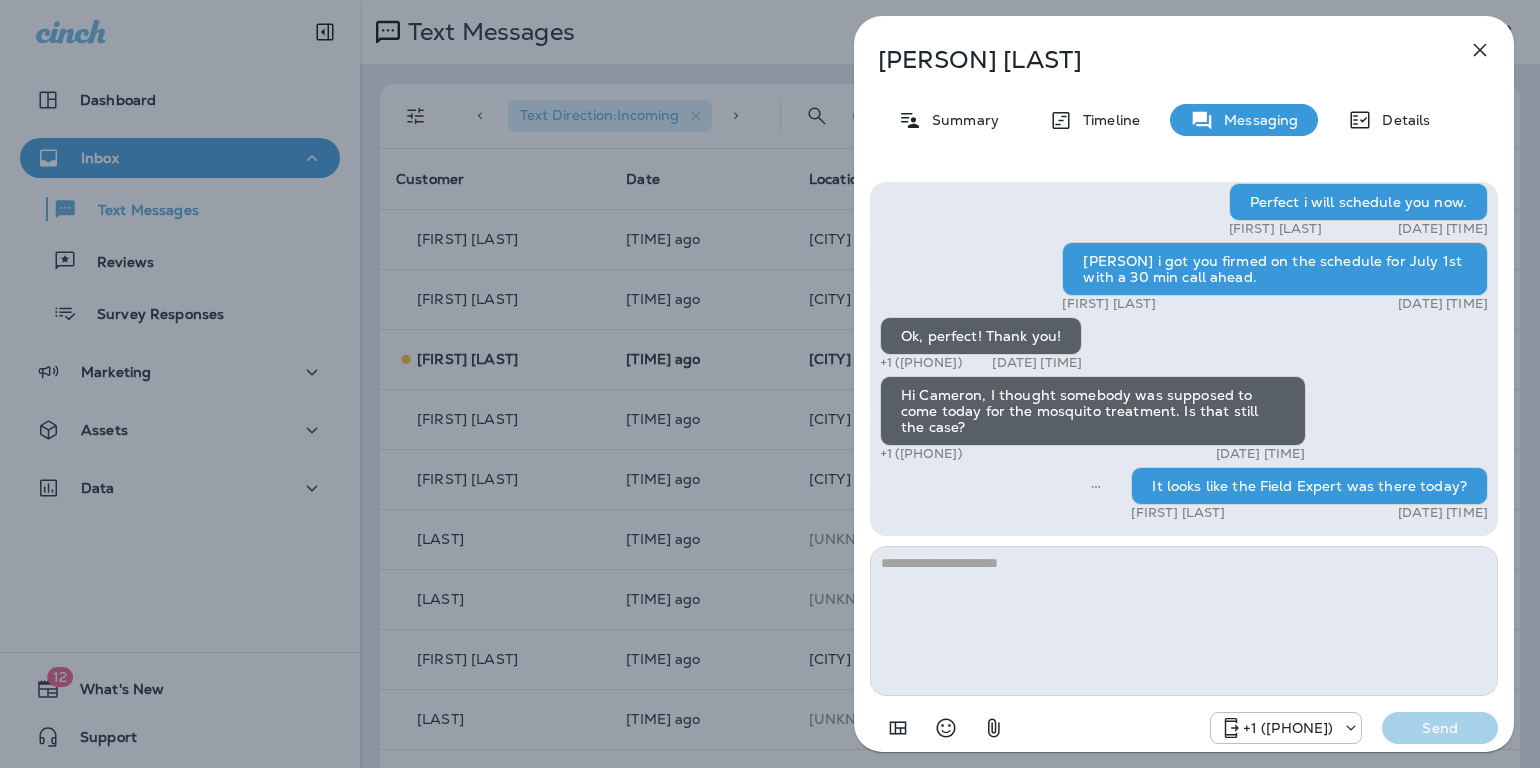 scroll, scrollTop: 0, scrollLeft: 0, axis: both 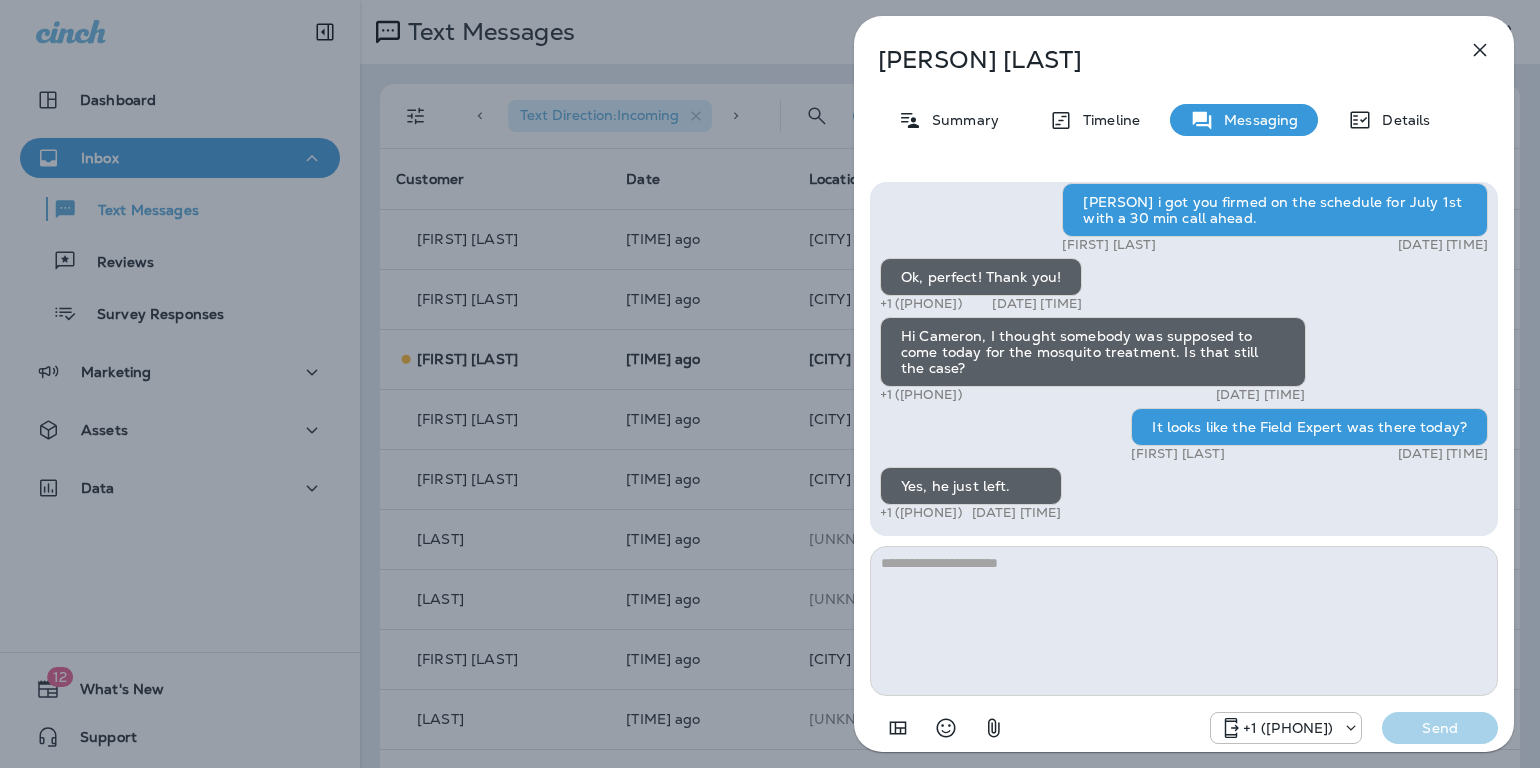 click at bounding box center [1480, 50] 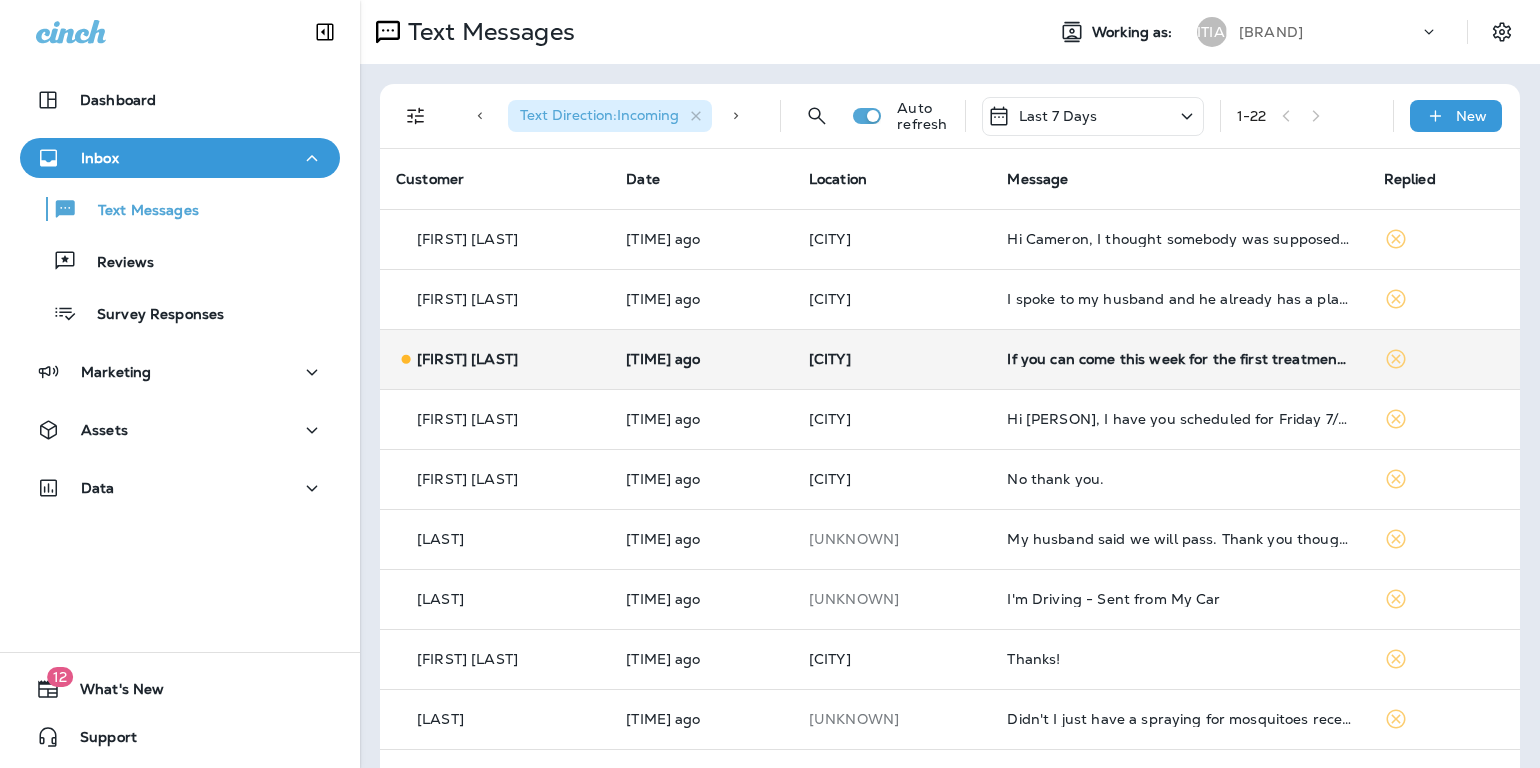 click on "If you can come this week for the first treatment, that would be great because we are out of town and no dogs are in the backyard right now. As far as monthly, I will ask my husband." at bounding box center [1179, 359] 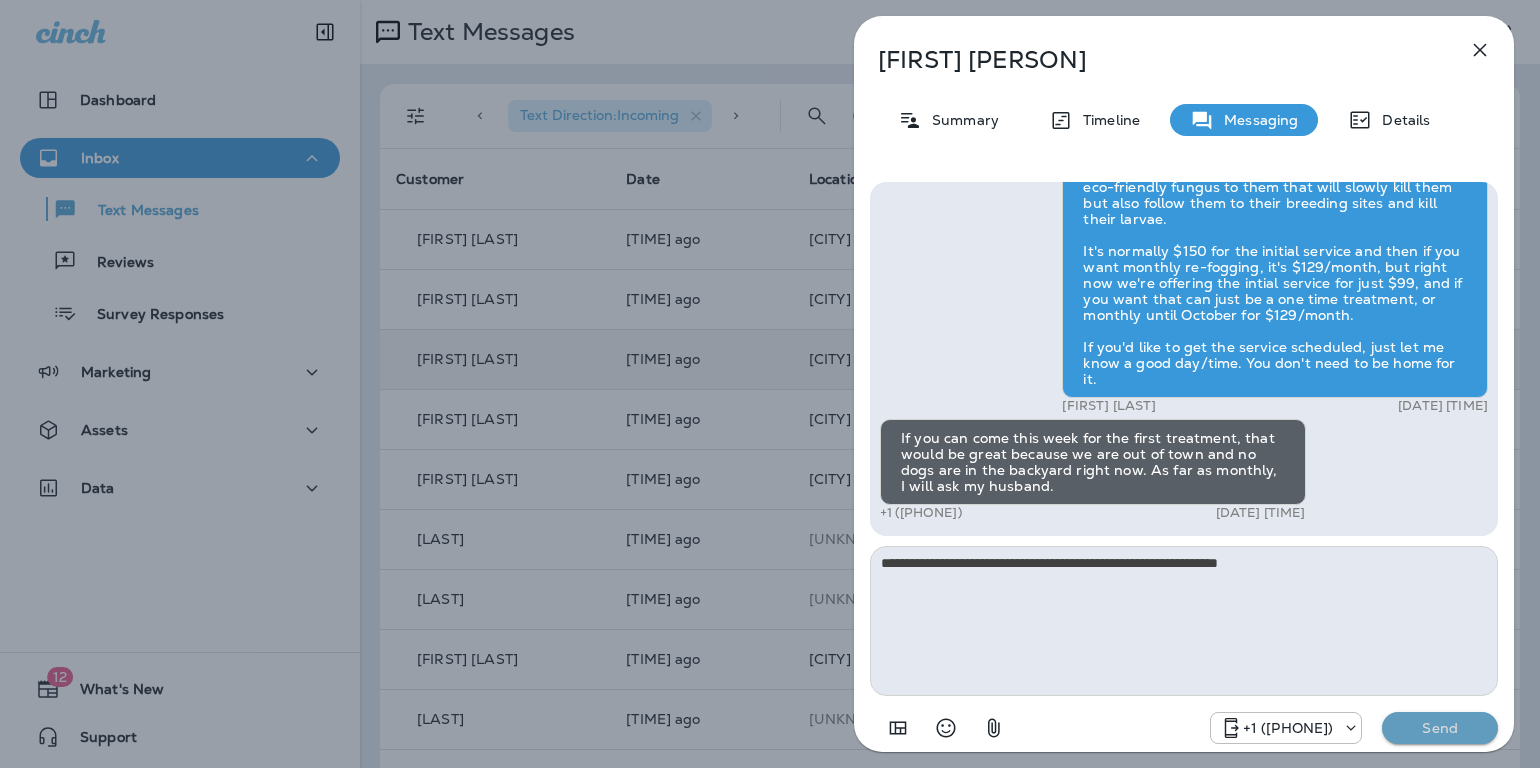 click on "Send" at bounding box center (1440, 728) 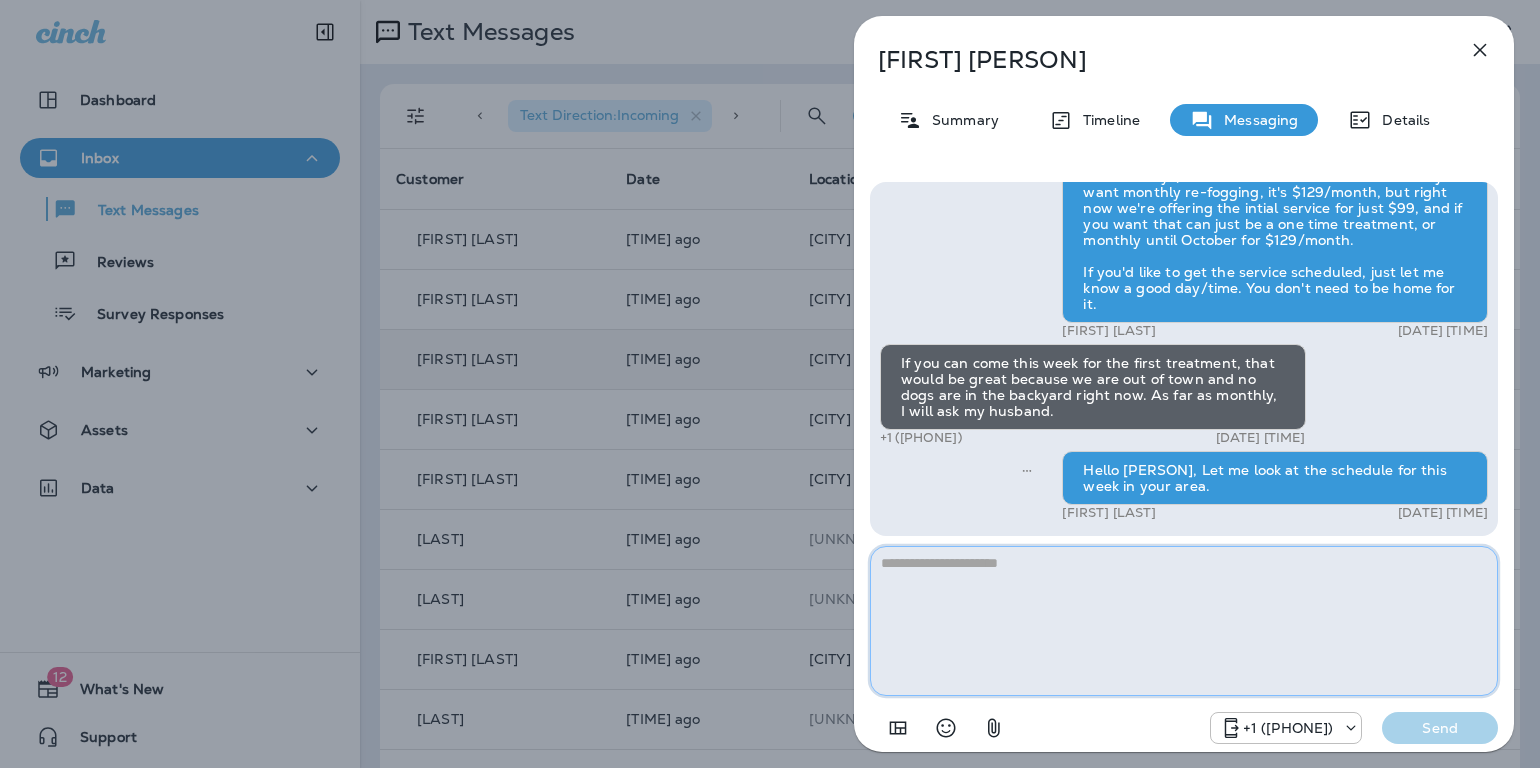 click at bounding box center (1184, 621) 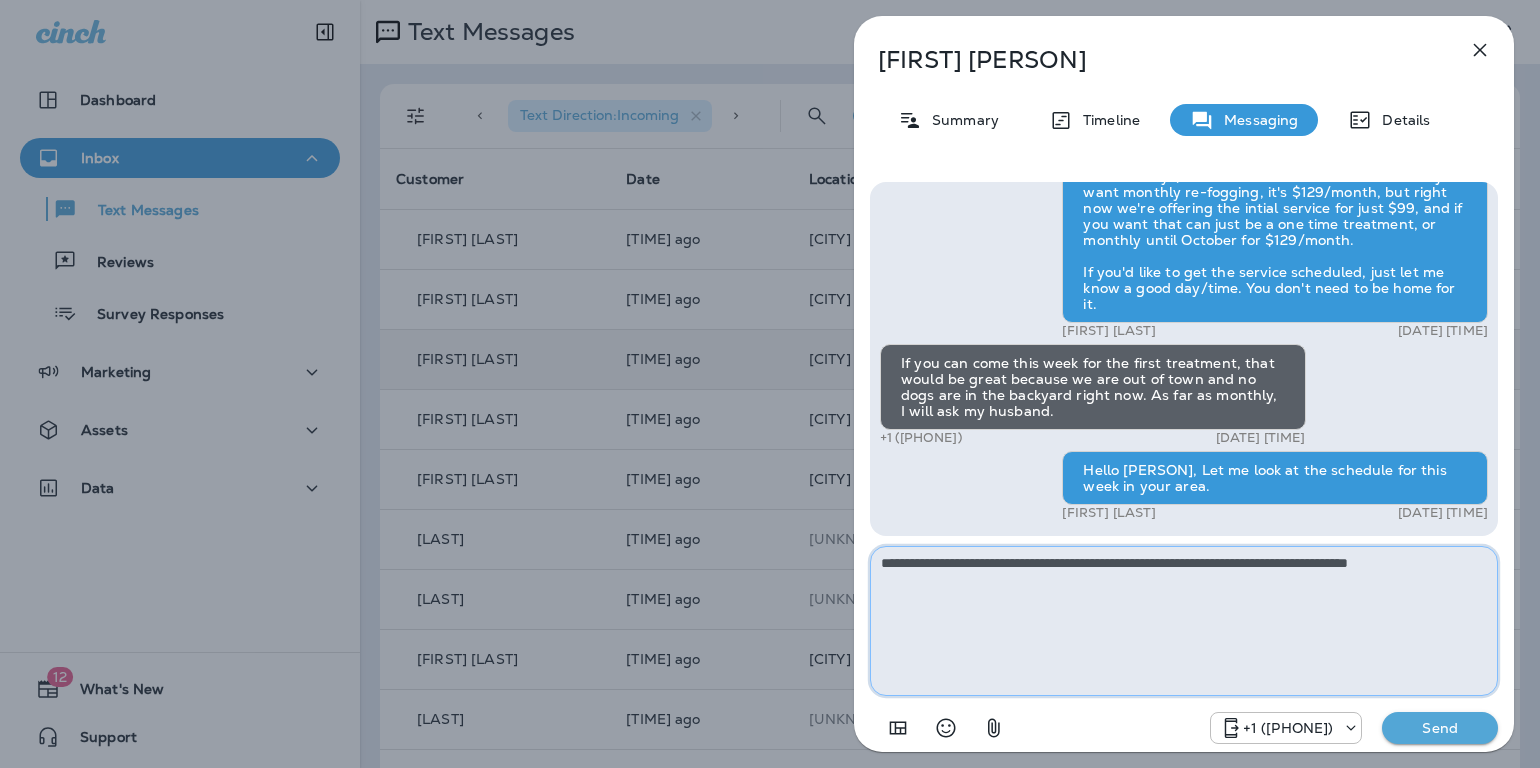 type on "**********" 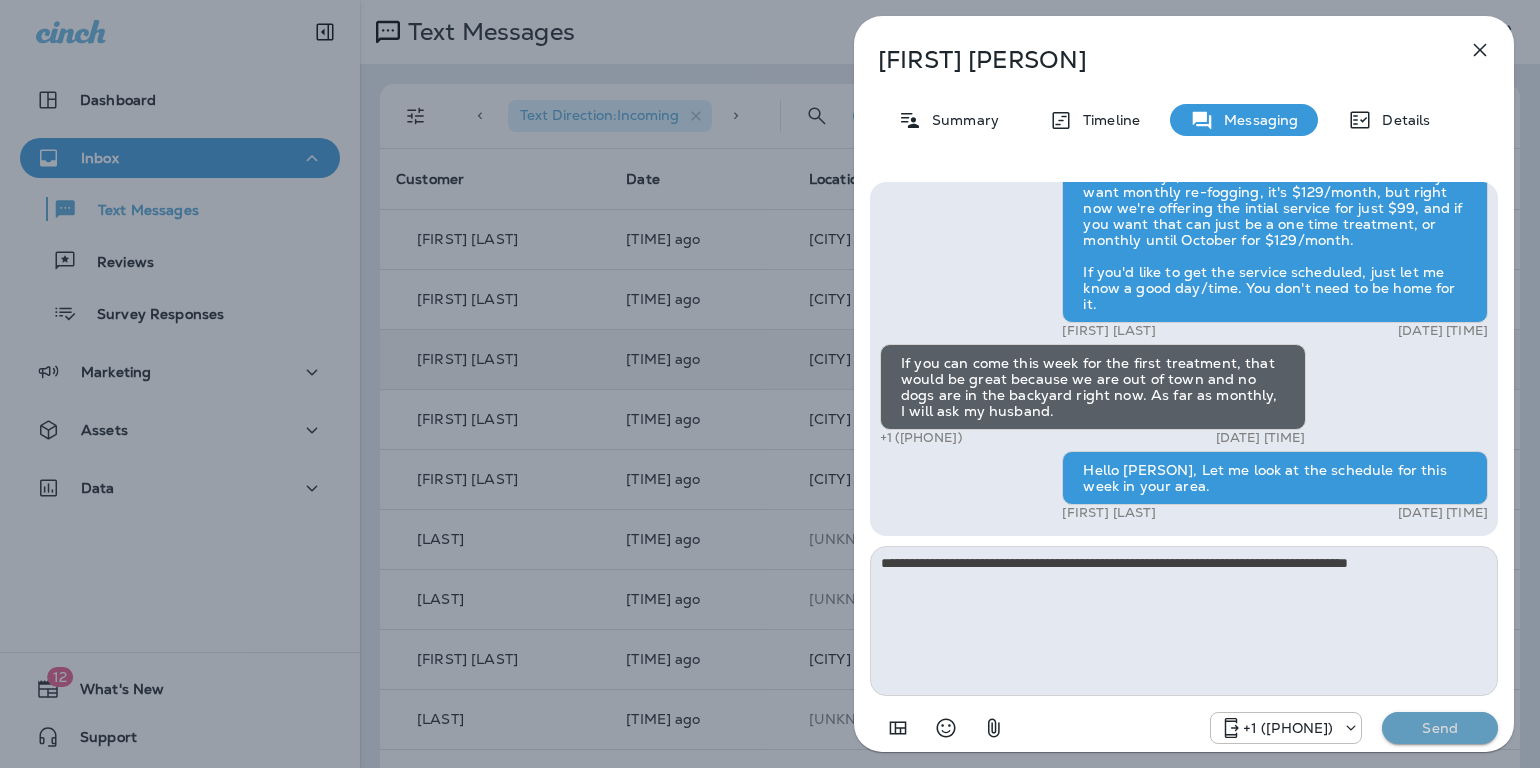 click on "Send" at bounding box center (1440, 728) 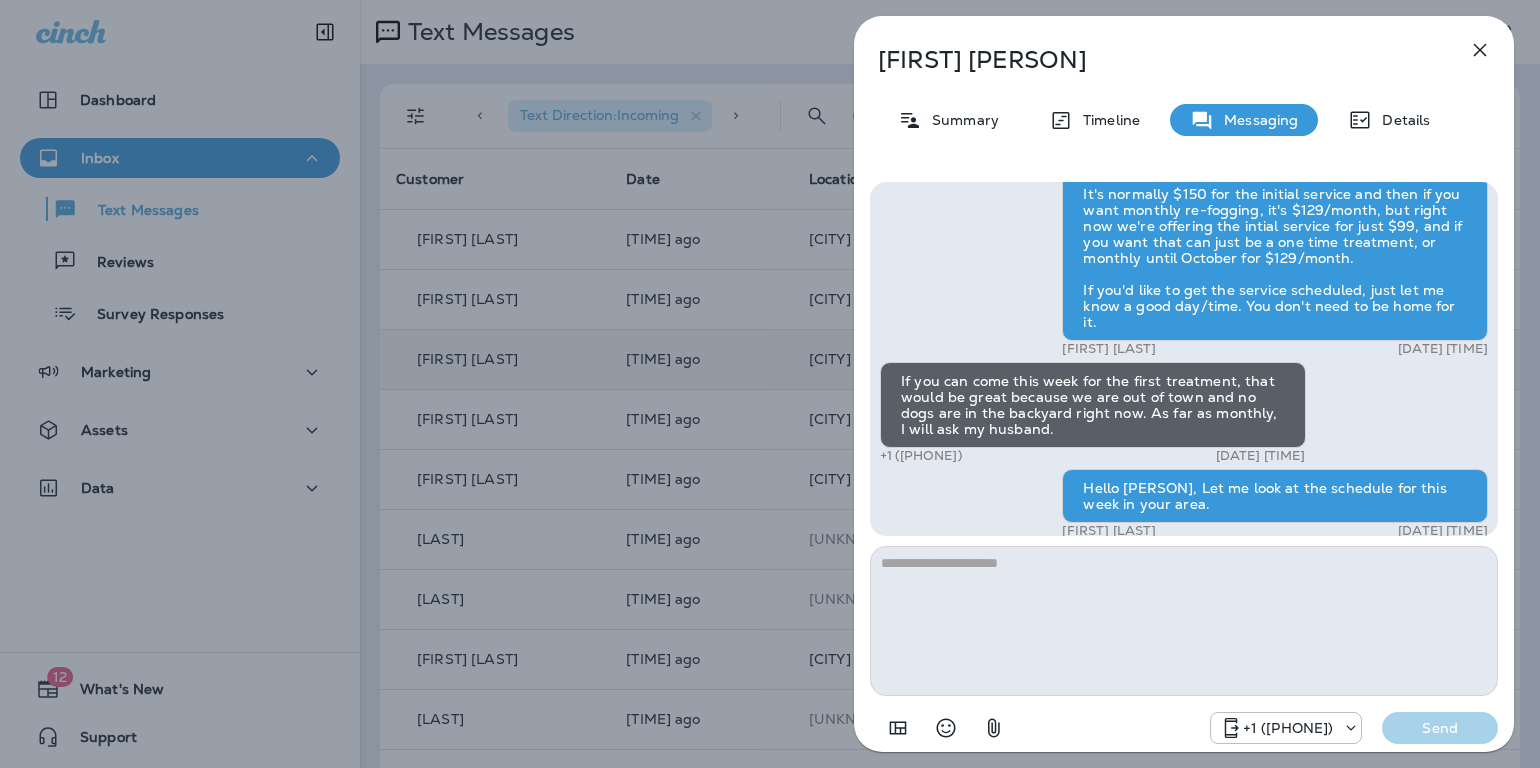 scroll, scrollTop: 1, scrollLeft: 0, axis: vertical 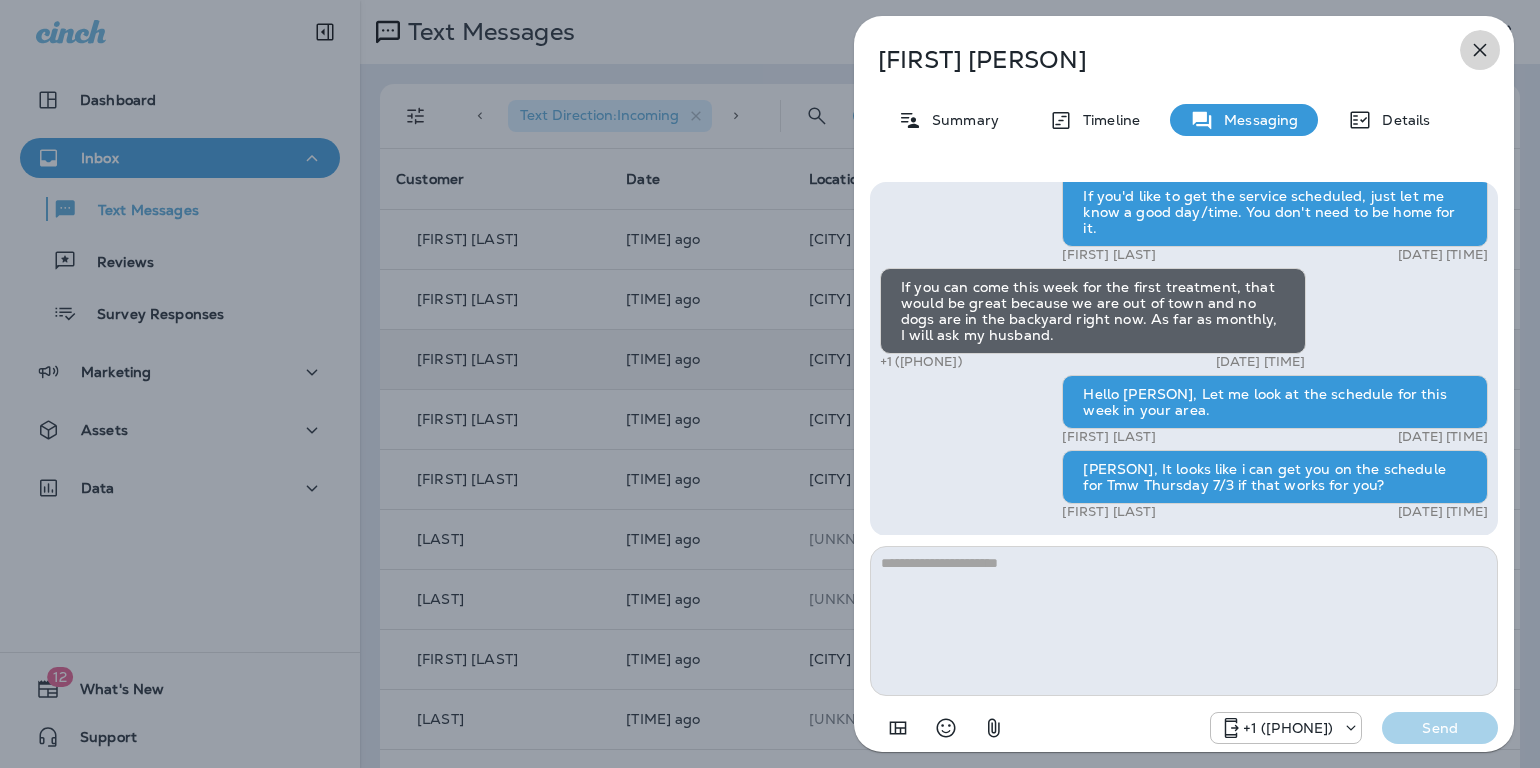 click at bounding box center [1480, 50] 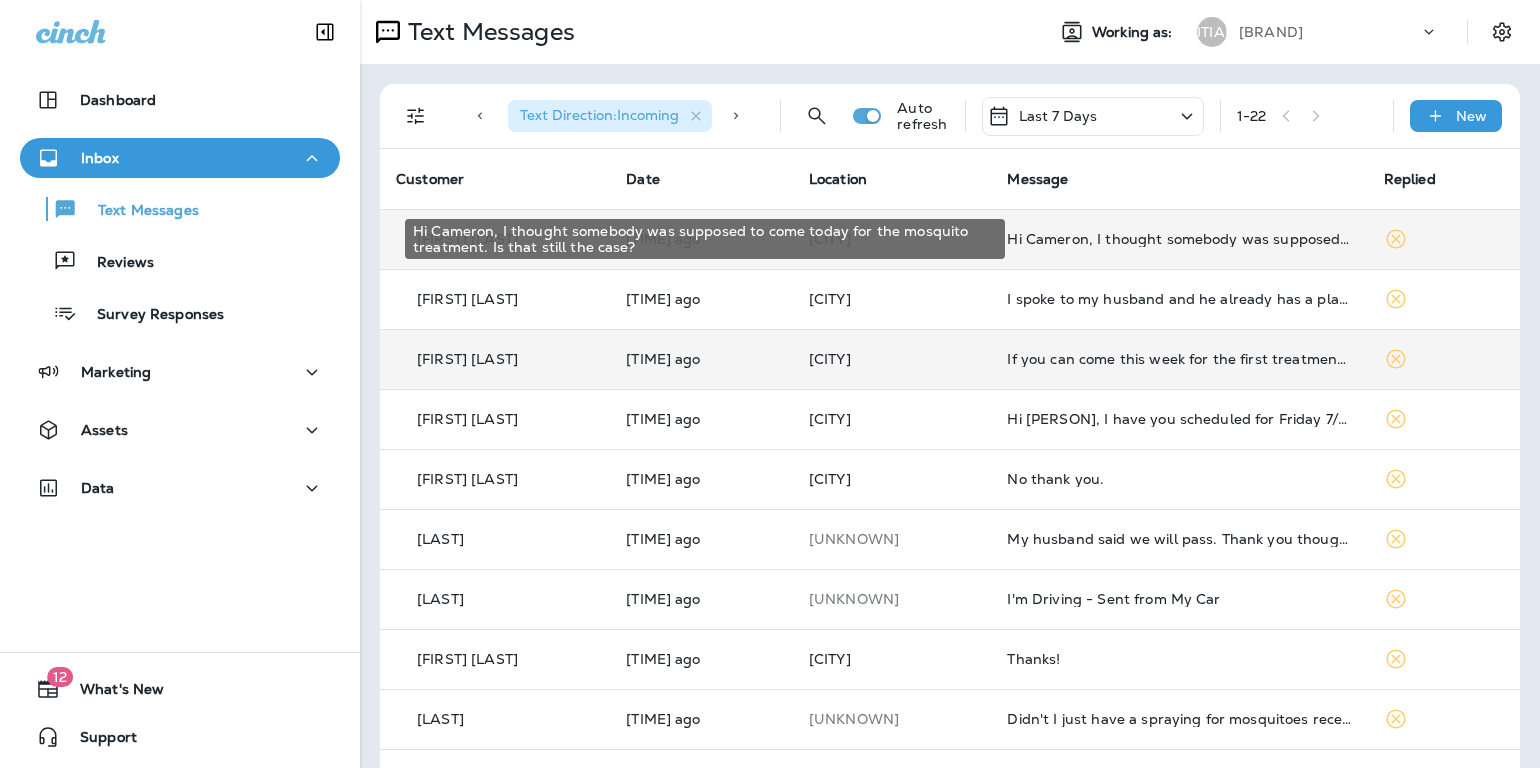 click on "Hi Cameron, I thought somebody was supposed to come today for the mosquito treatment. Is that still the case?" at bounding box center [1179, 239] 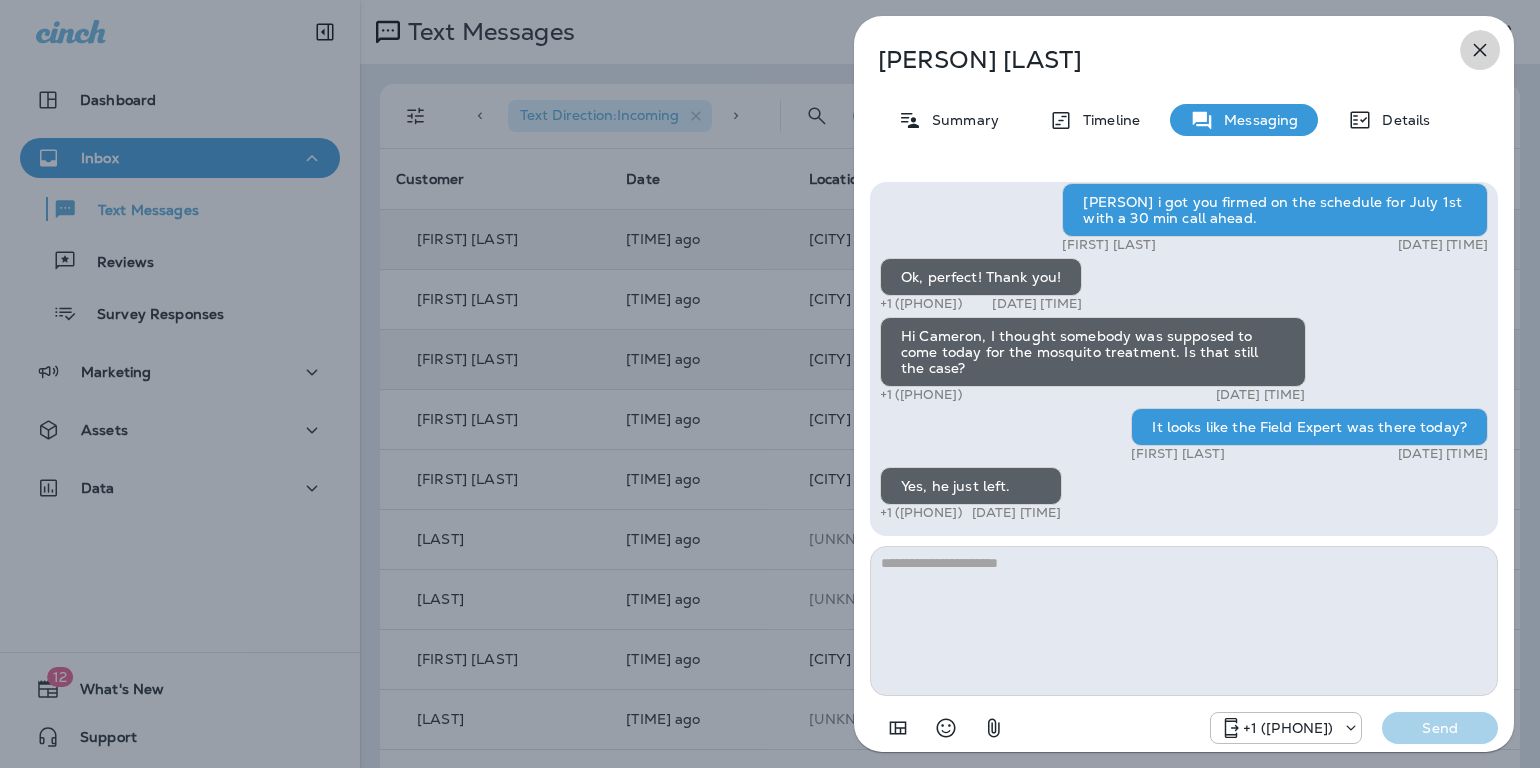 click at bounding box center [1480, 50] 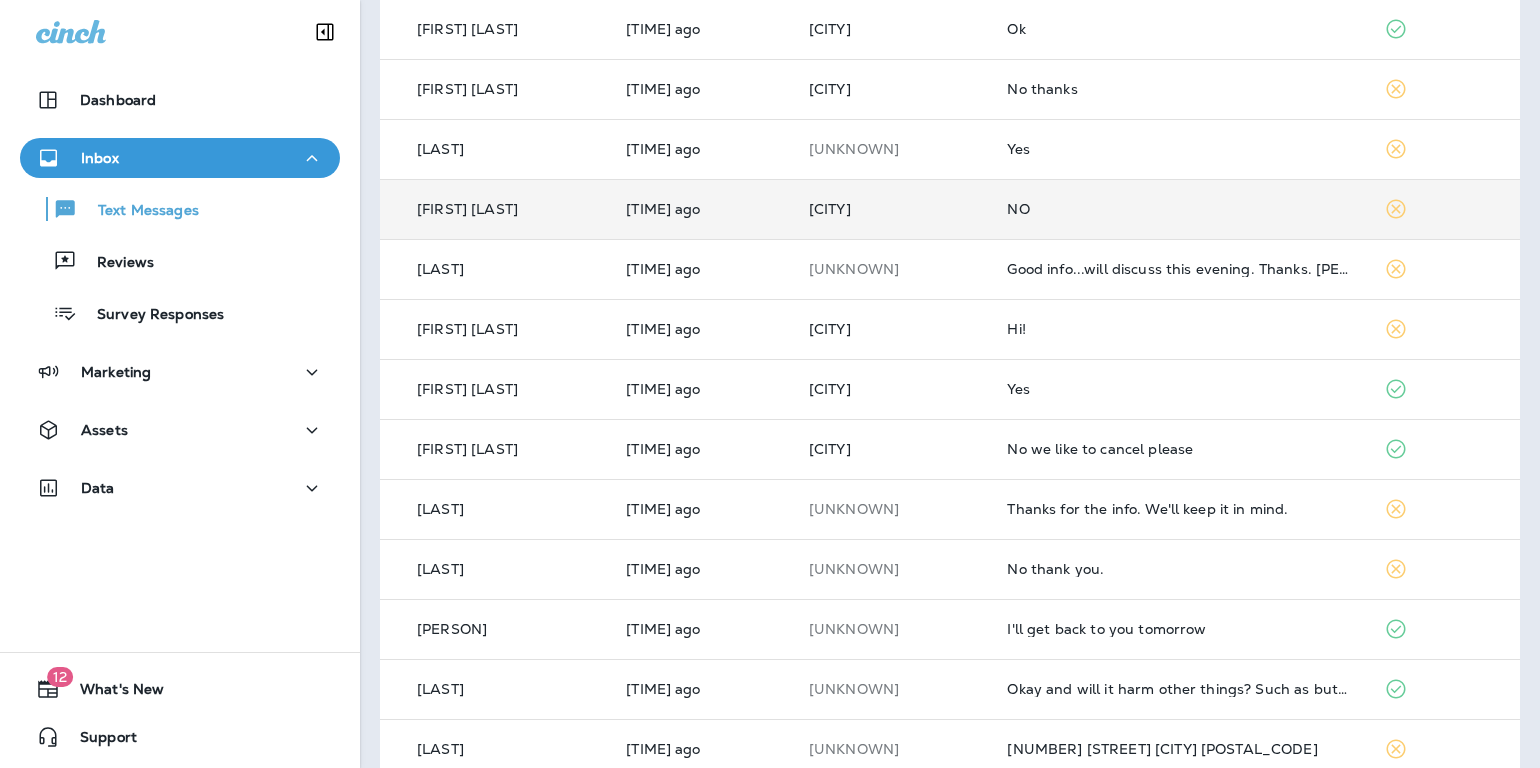 scroll, scrollTop: 782, scrollLeft: 0, axis: vertical 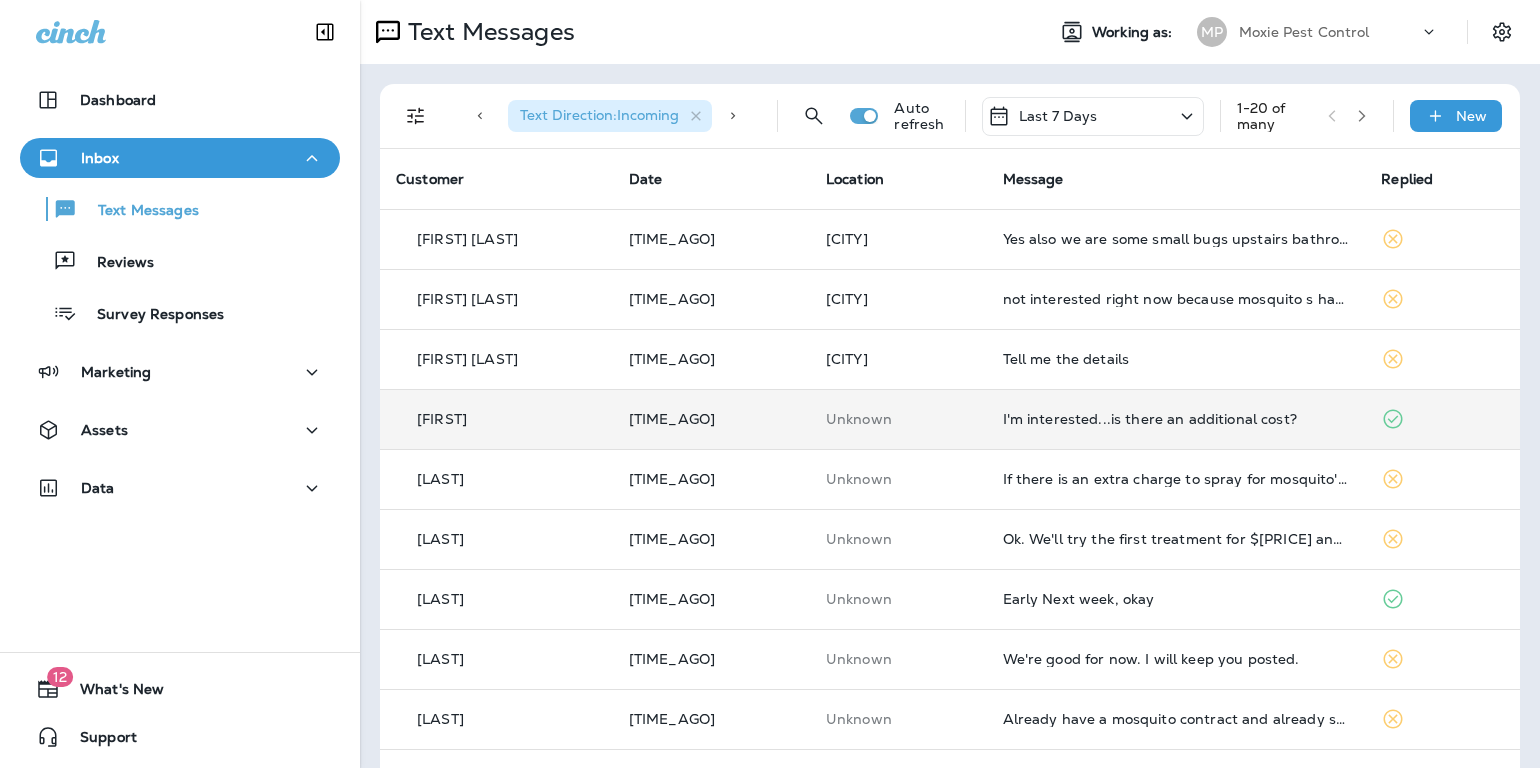 click on "I'm interested...is there an additional cost?" at bounding box center [1172, 419] 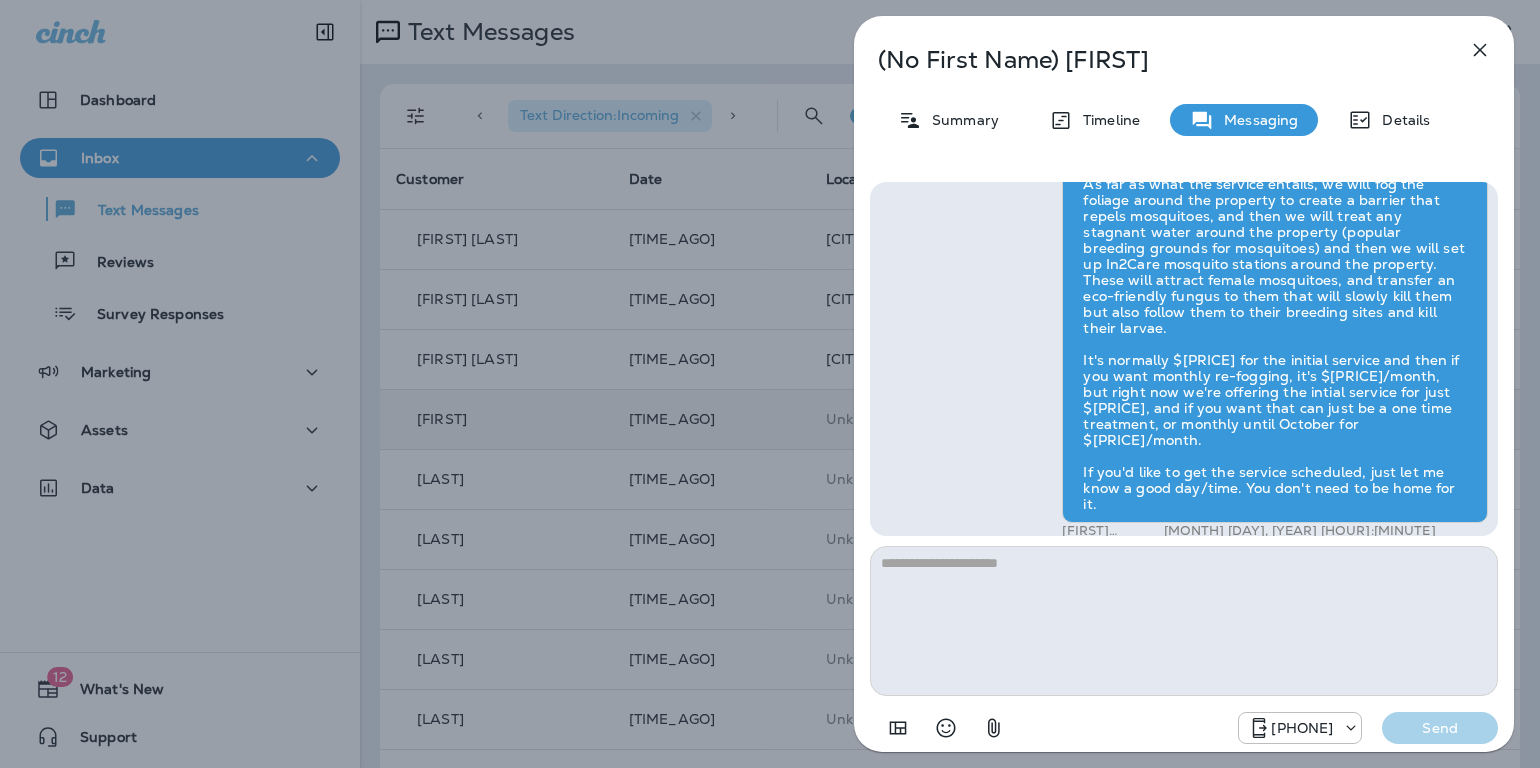 scroll, scrollTop: 1, scrollLeft: 0, axis: vertical 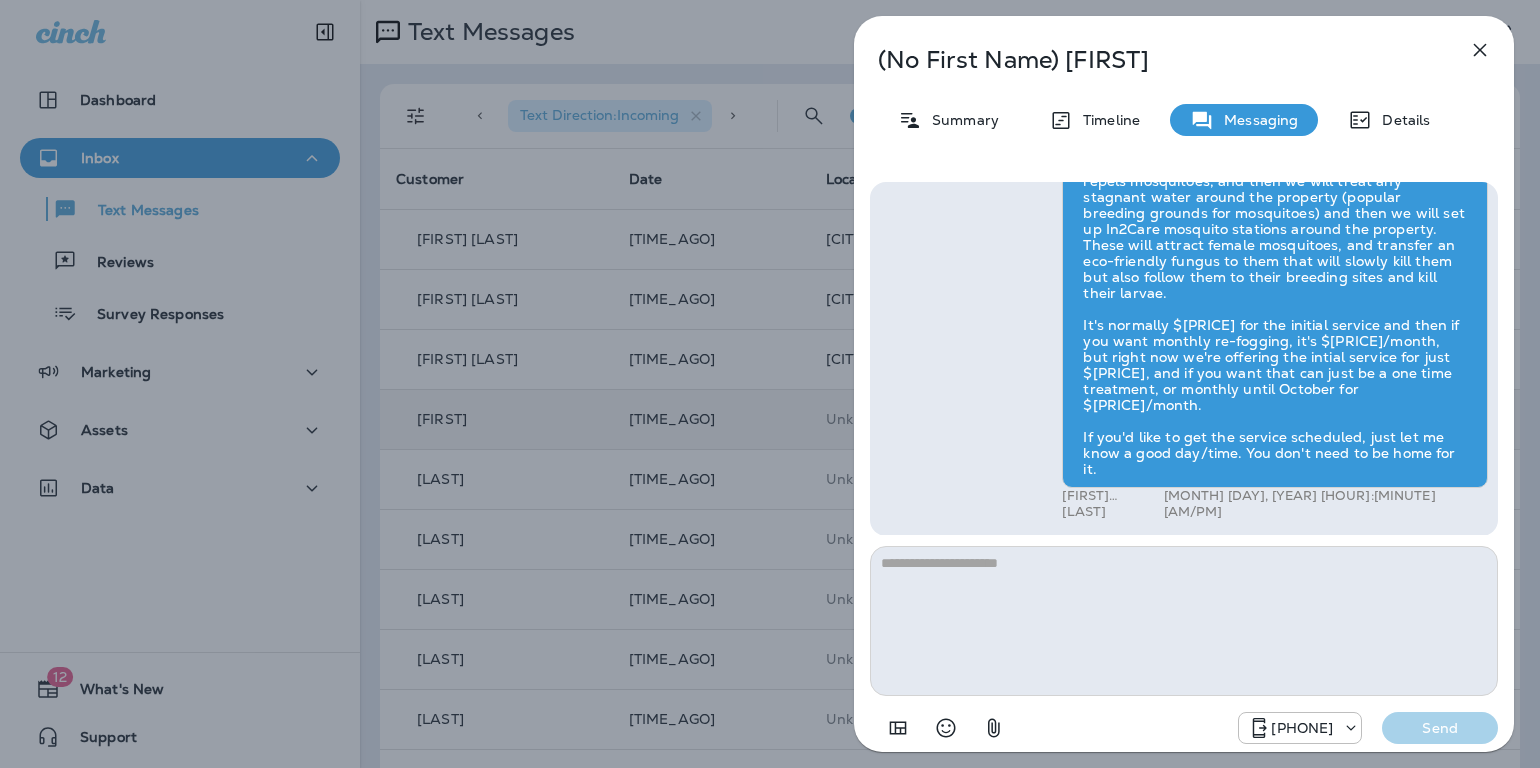 click at bounding box center (1480, 50) 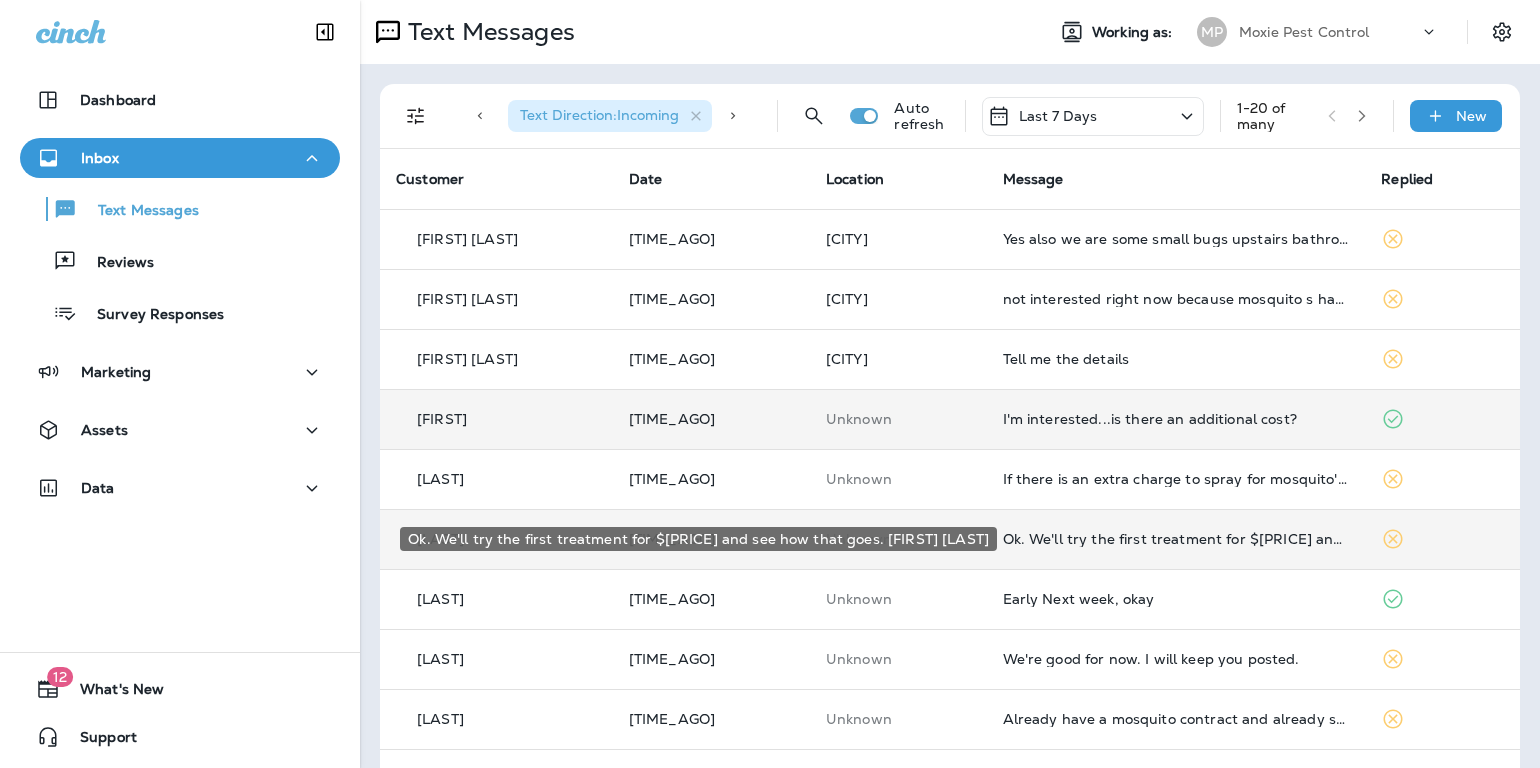 click on "Ok. We'll try the first treatment for $[PRICE] and see how that goes.
[FIRST] [LAST]" at bounding box center [1172, 539] 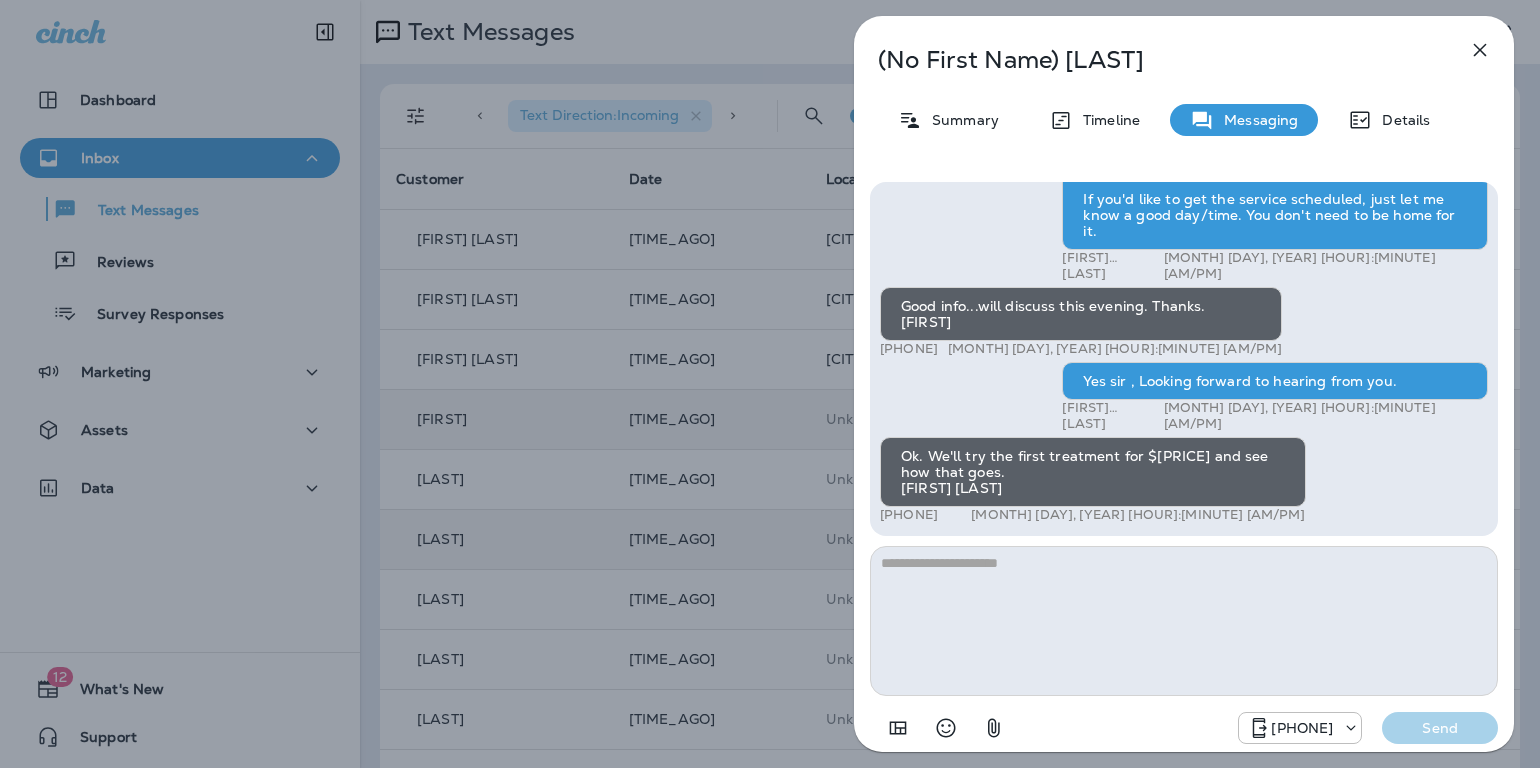 scroll, scrollTop: 1, scrollLeft: 0, axis: vertical 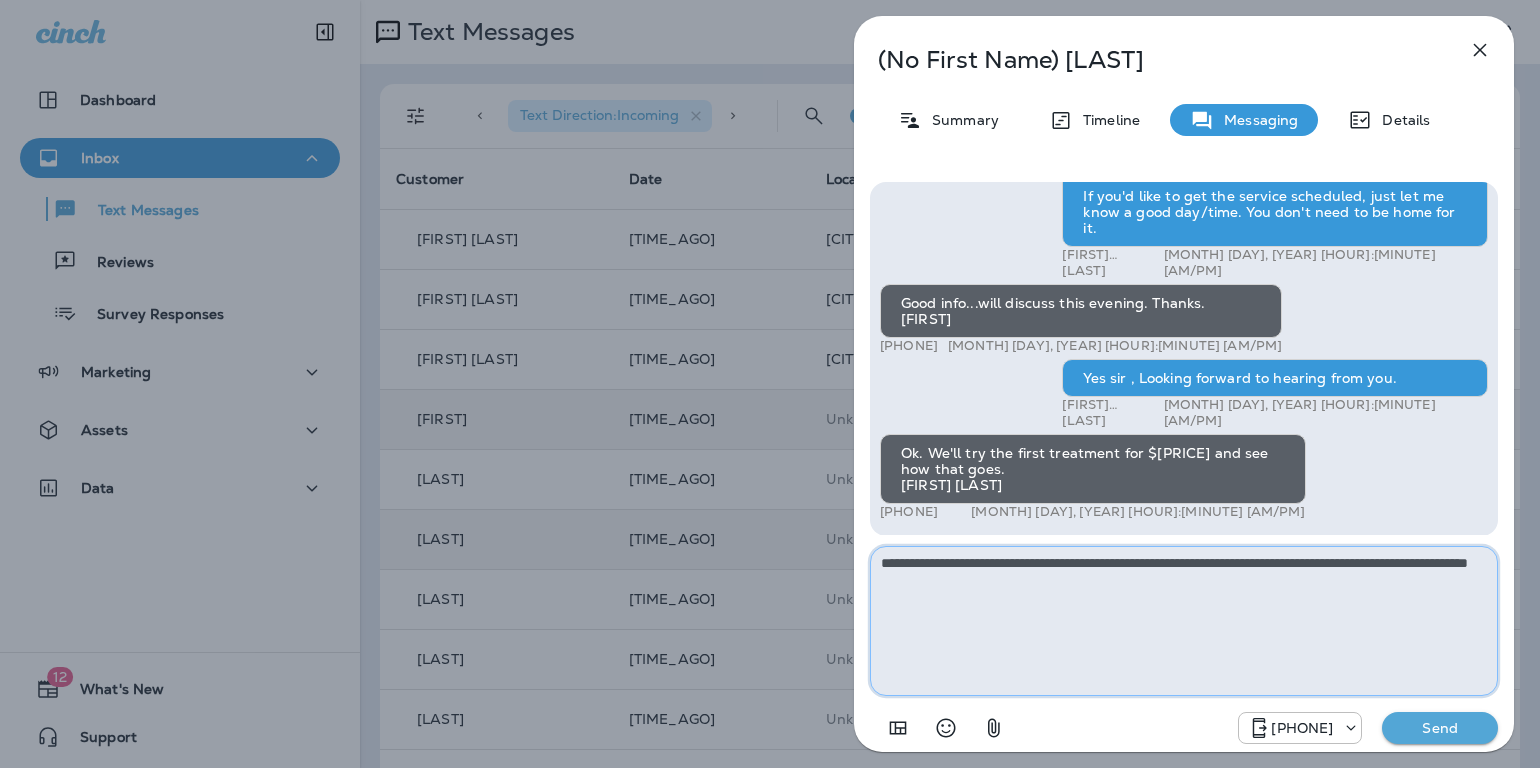 type on "**********" 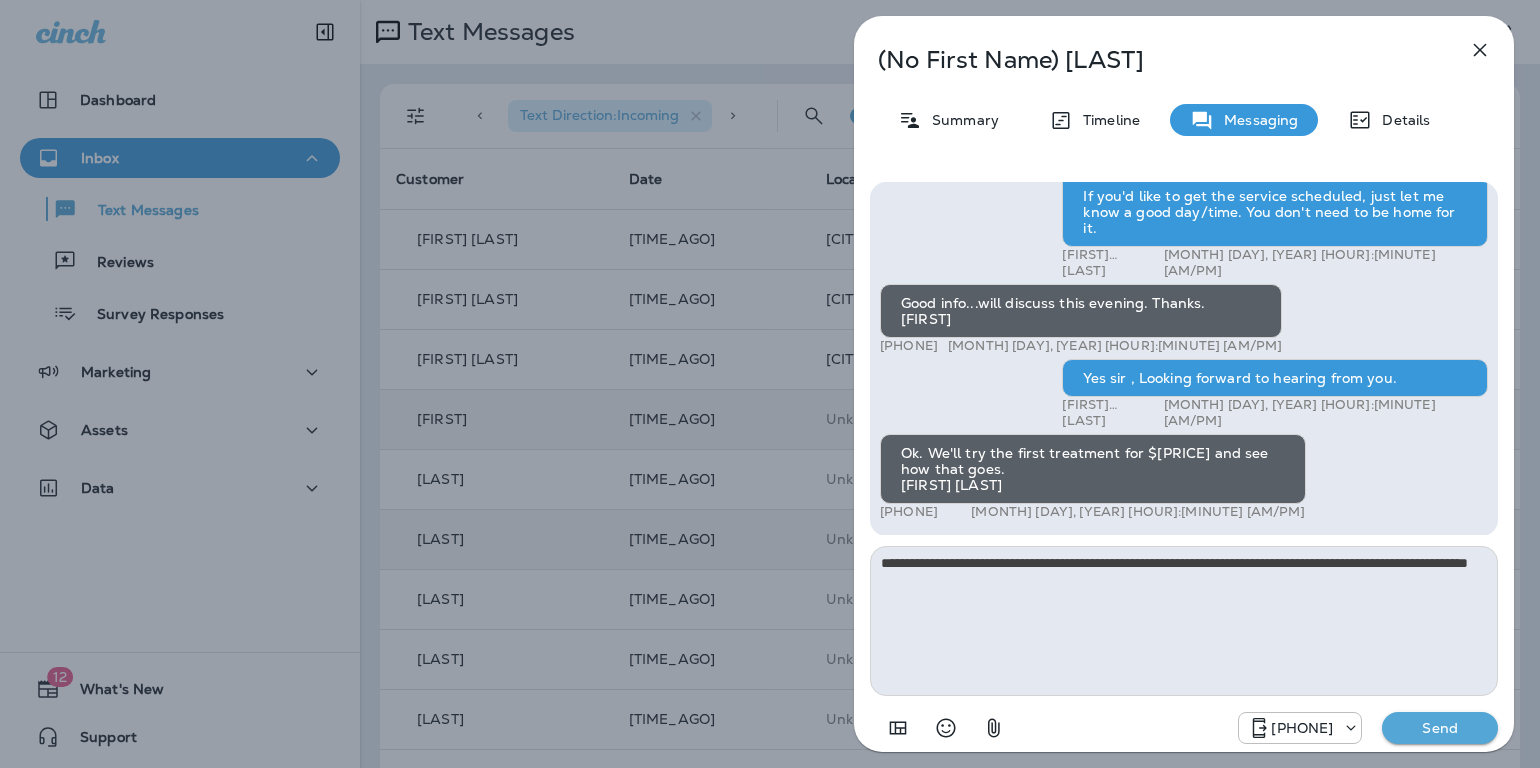 click on "Send" at bounding box center [1440, 728] 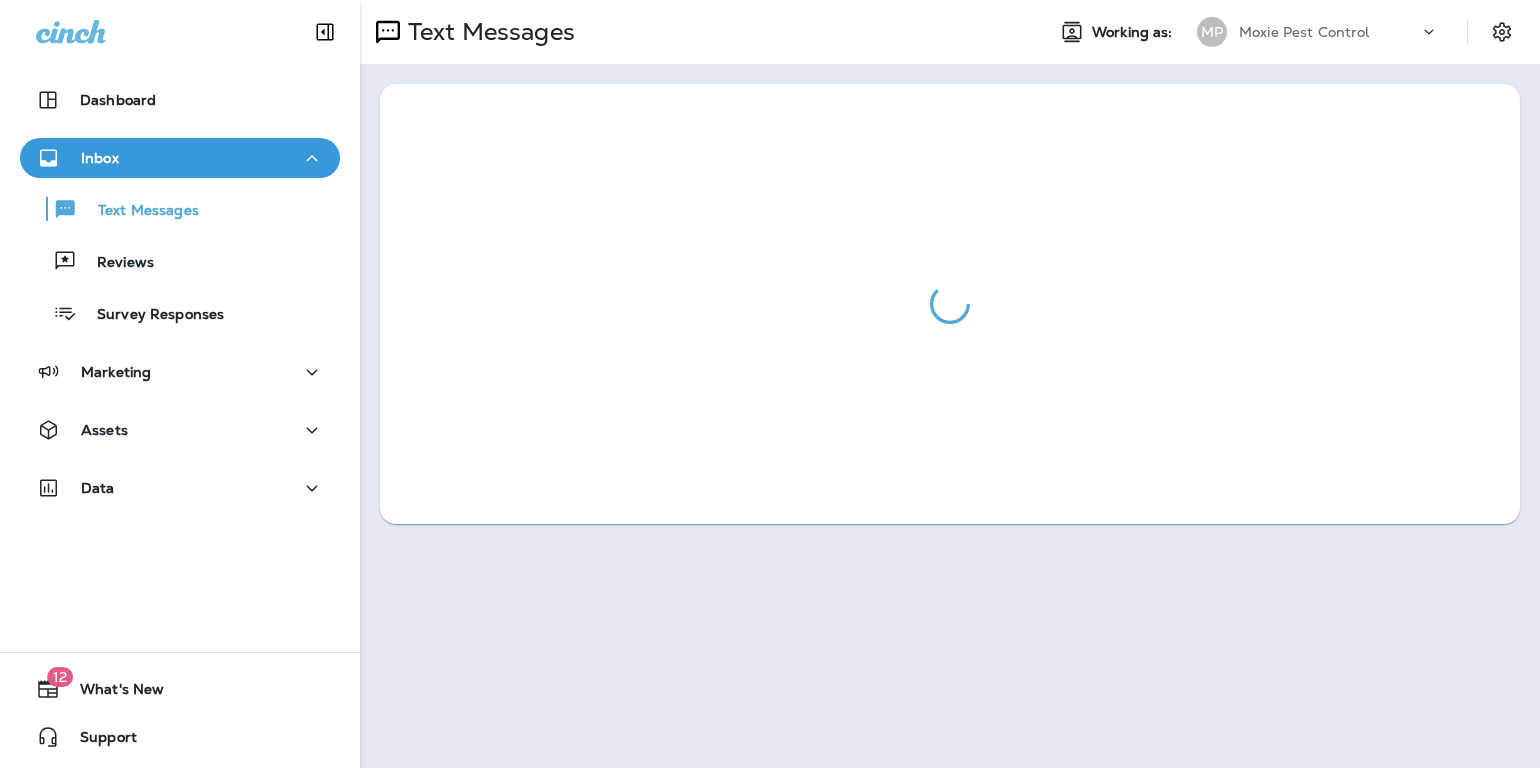 scroll, scrollTop: 0, scrollLeft: 0, axis: both 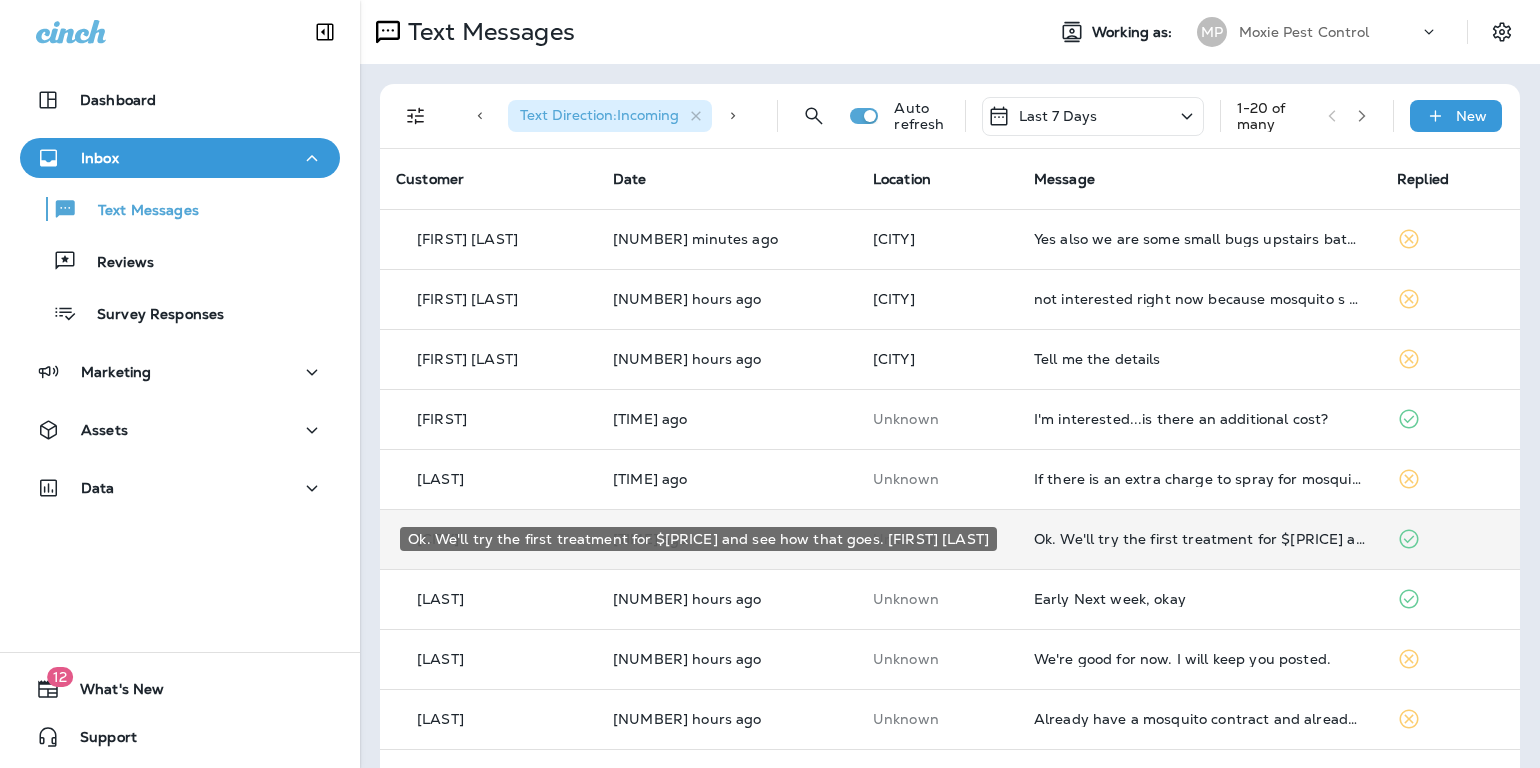 click on "Ok. We'll try the first treatment for $[PRICE] and see how that goes.
[FIRST] [LAST]" at bounding box center (1199, 539) 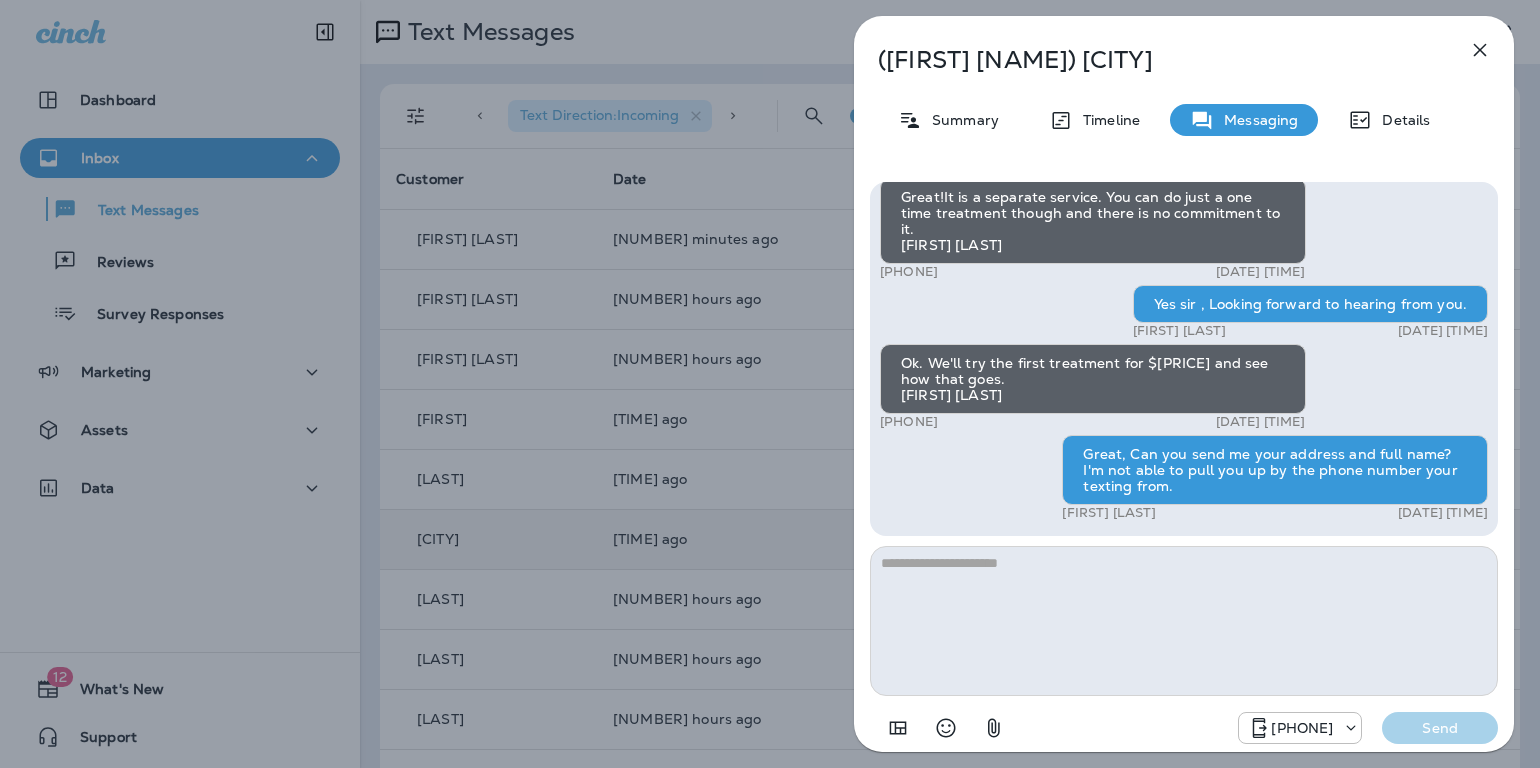 click at bounding box center [1480, 50] 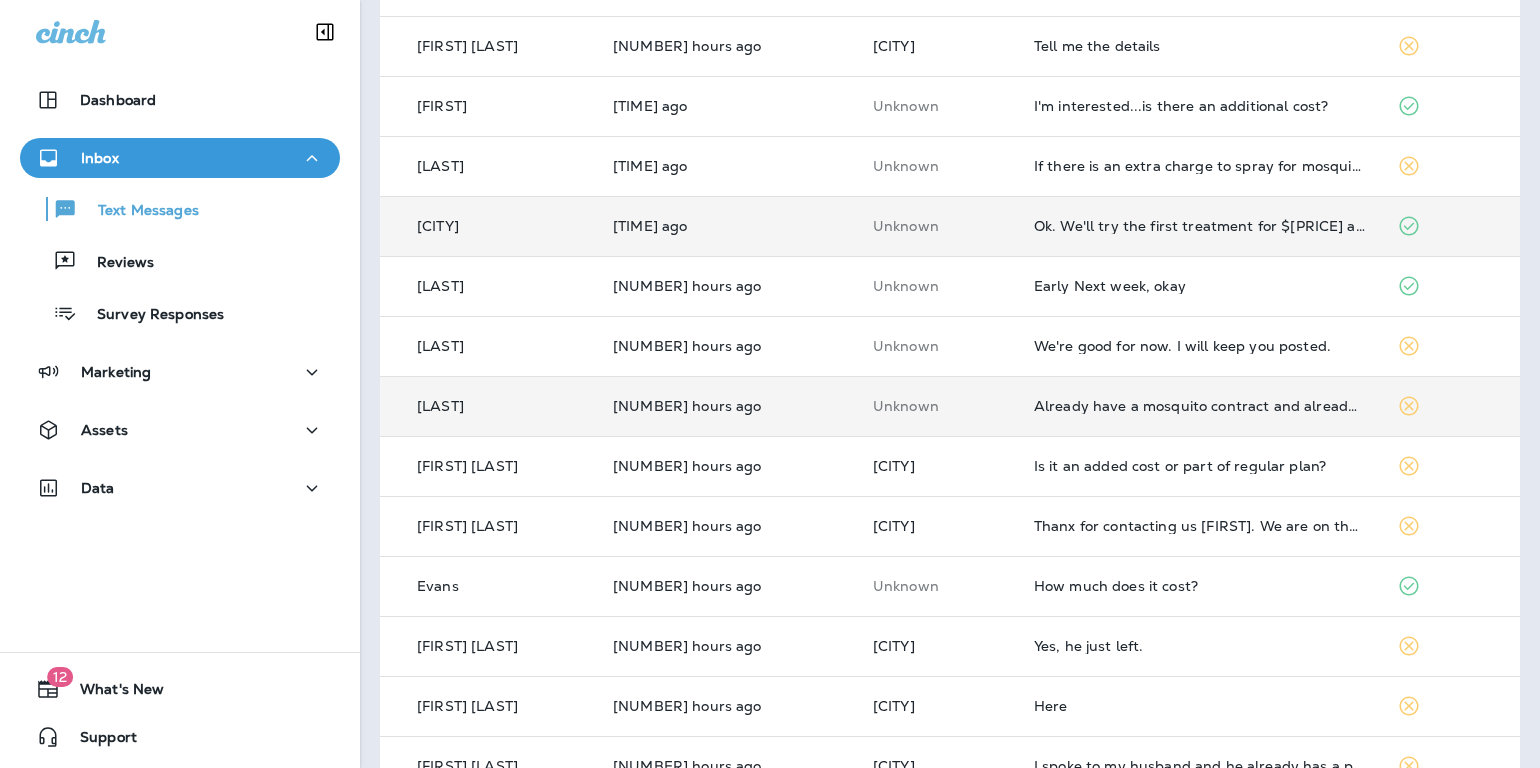 scroll, scrollTop: 660, scrollLeft: 0, axis: vertical 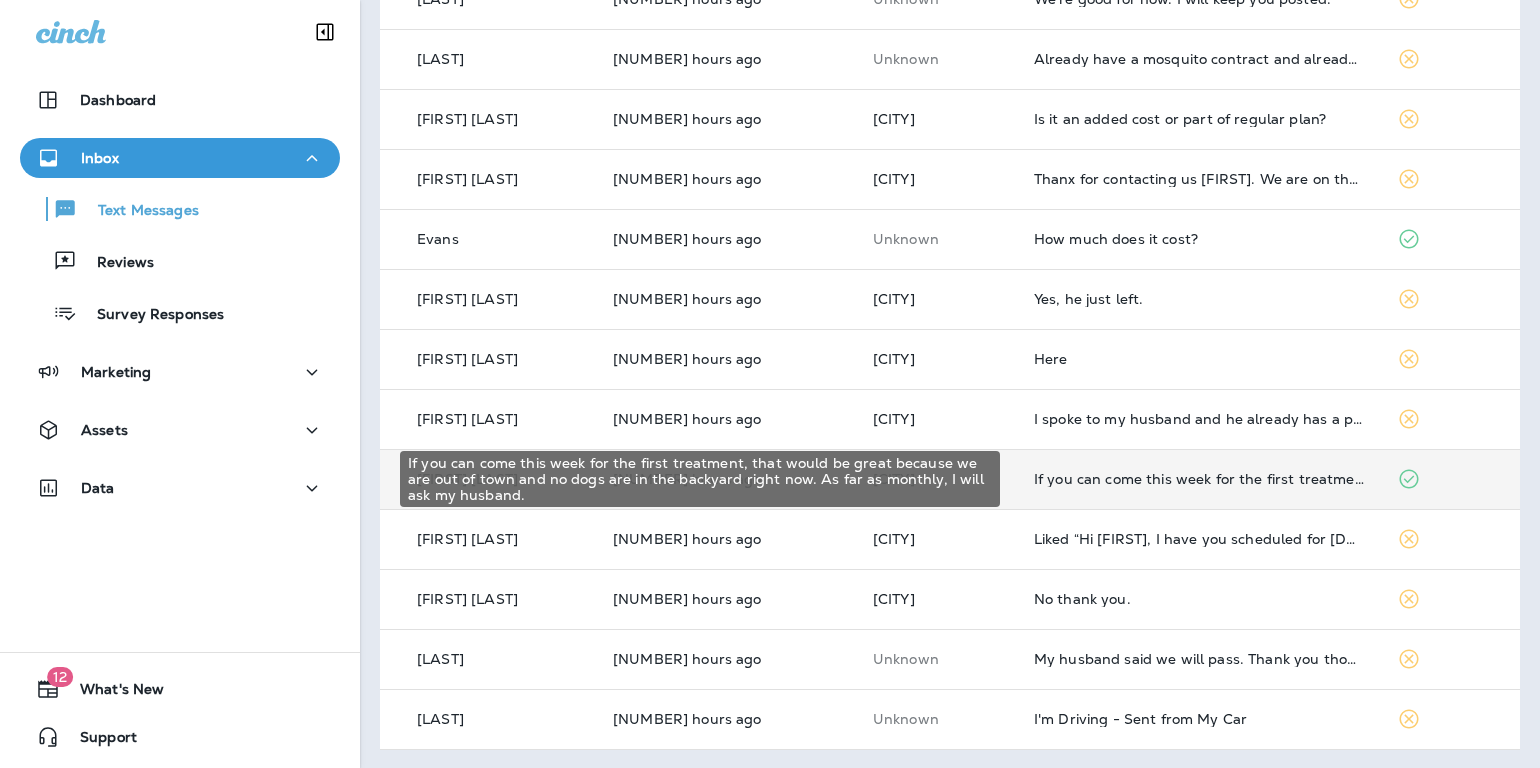 click on "If you can come this week for the first treatment, that would be great because we are out of town and no dogs are in the backyard right now. As far as monthly, I will ask my husband." at bounding box center (1199, 479) 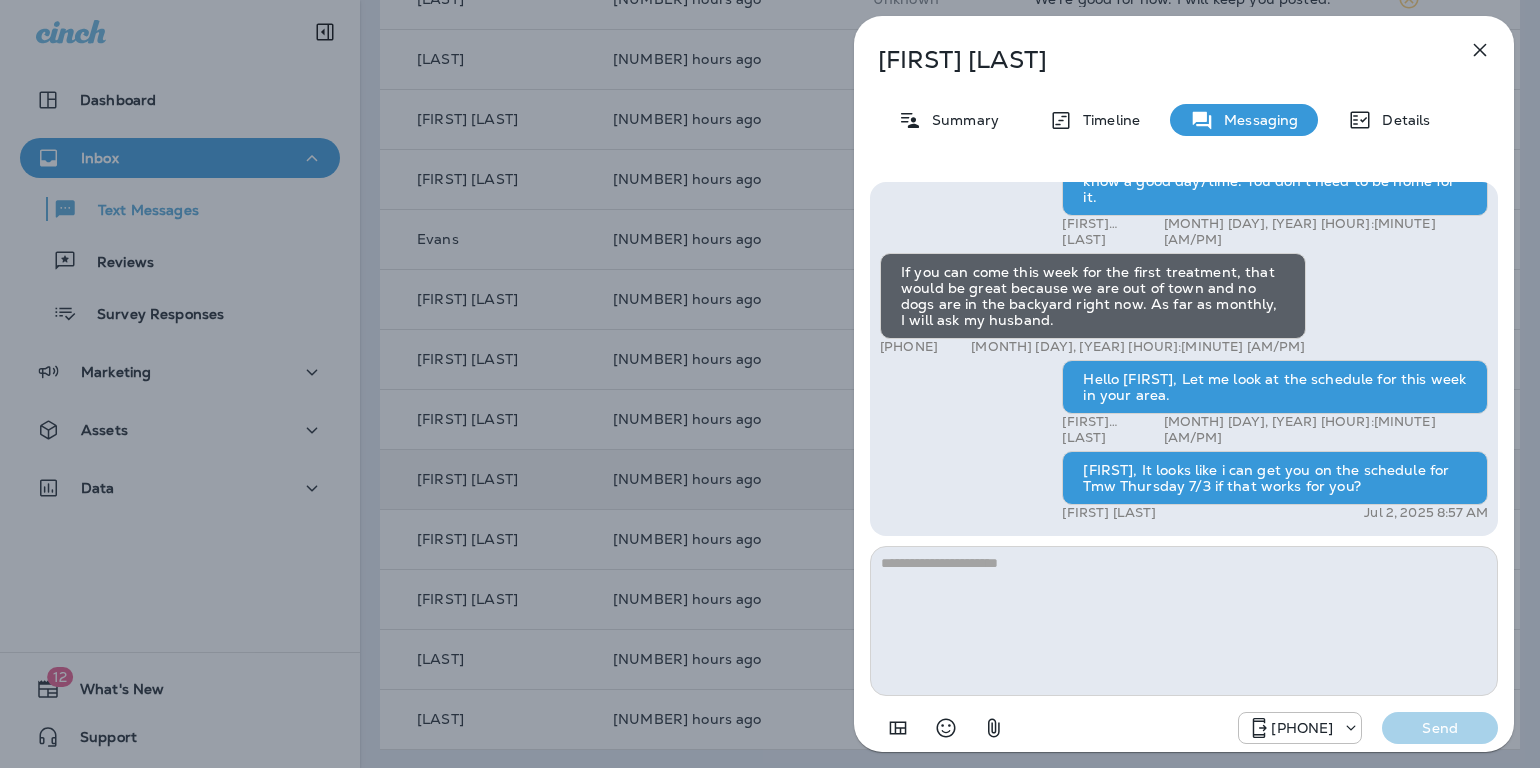 click at bounding box center (1480, 50) 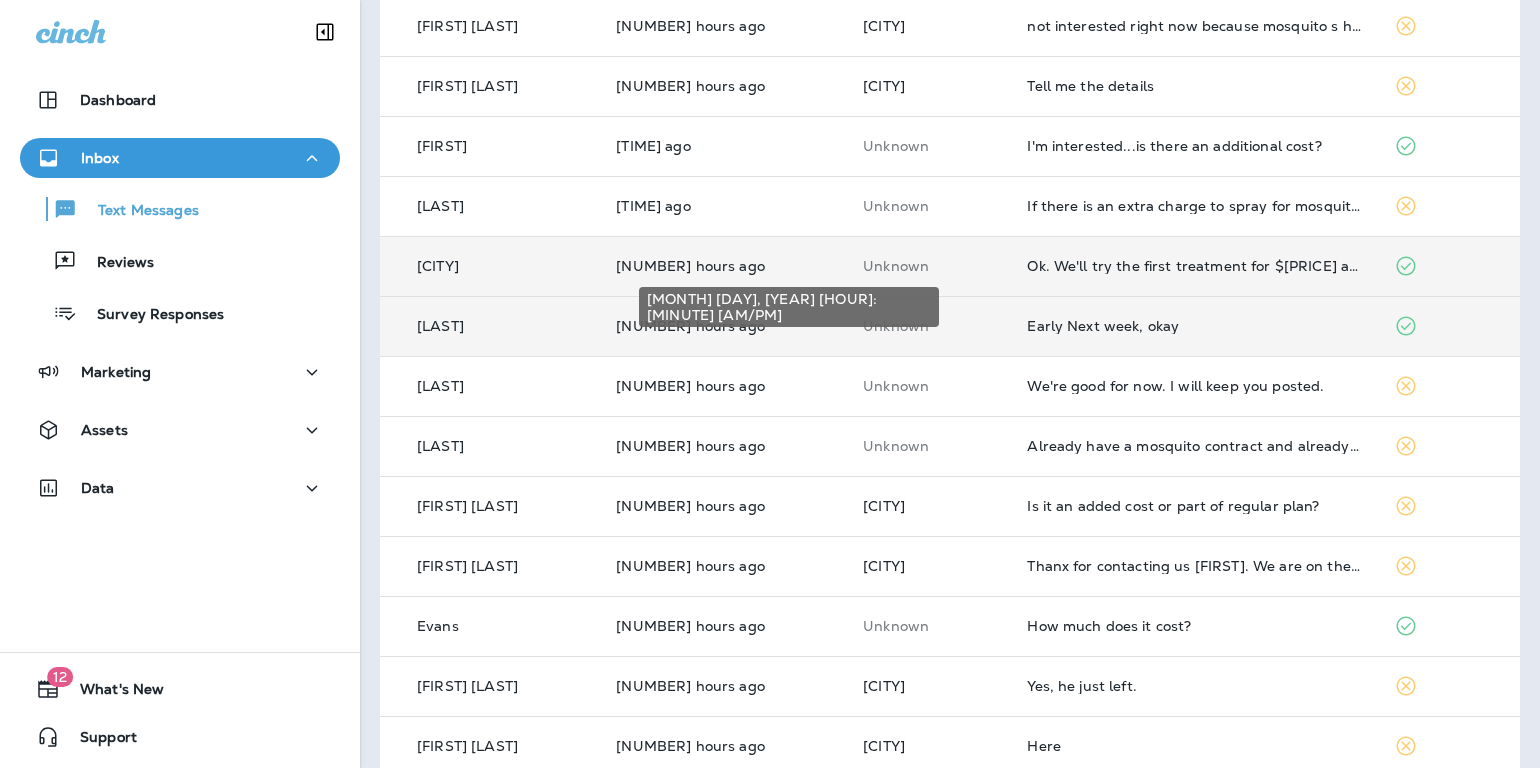 scroll, scrollTop: 0, scrollLeft: 0, axis: both 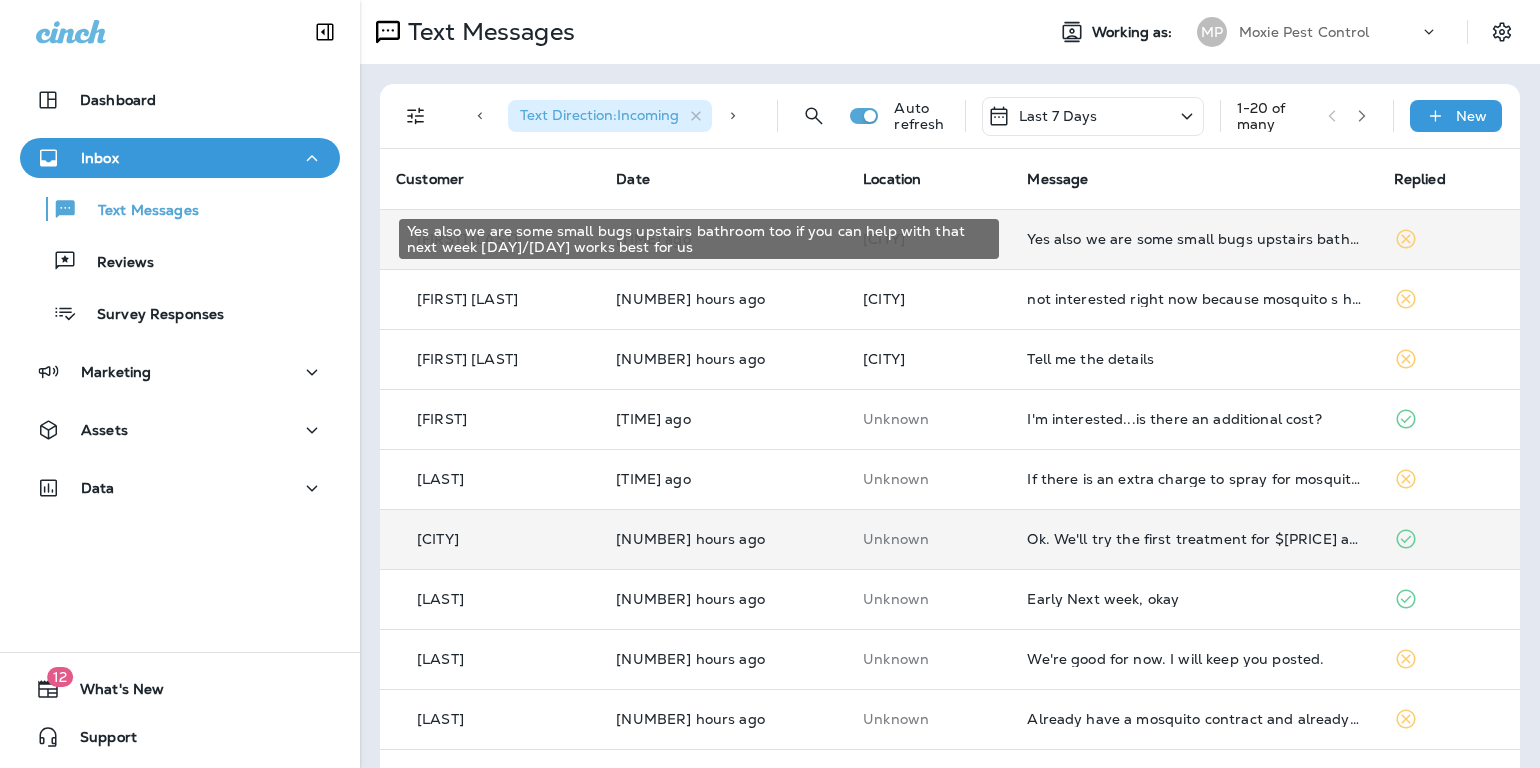 click on "Yes also we are some small bugs upstairs bathroom too if you can help with that next week [DAY]/[DAY] works best for us" at bounding box center [1194, 239] 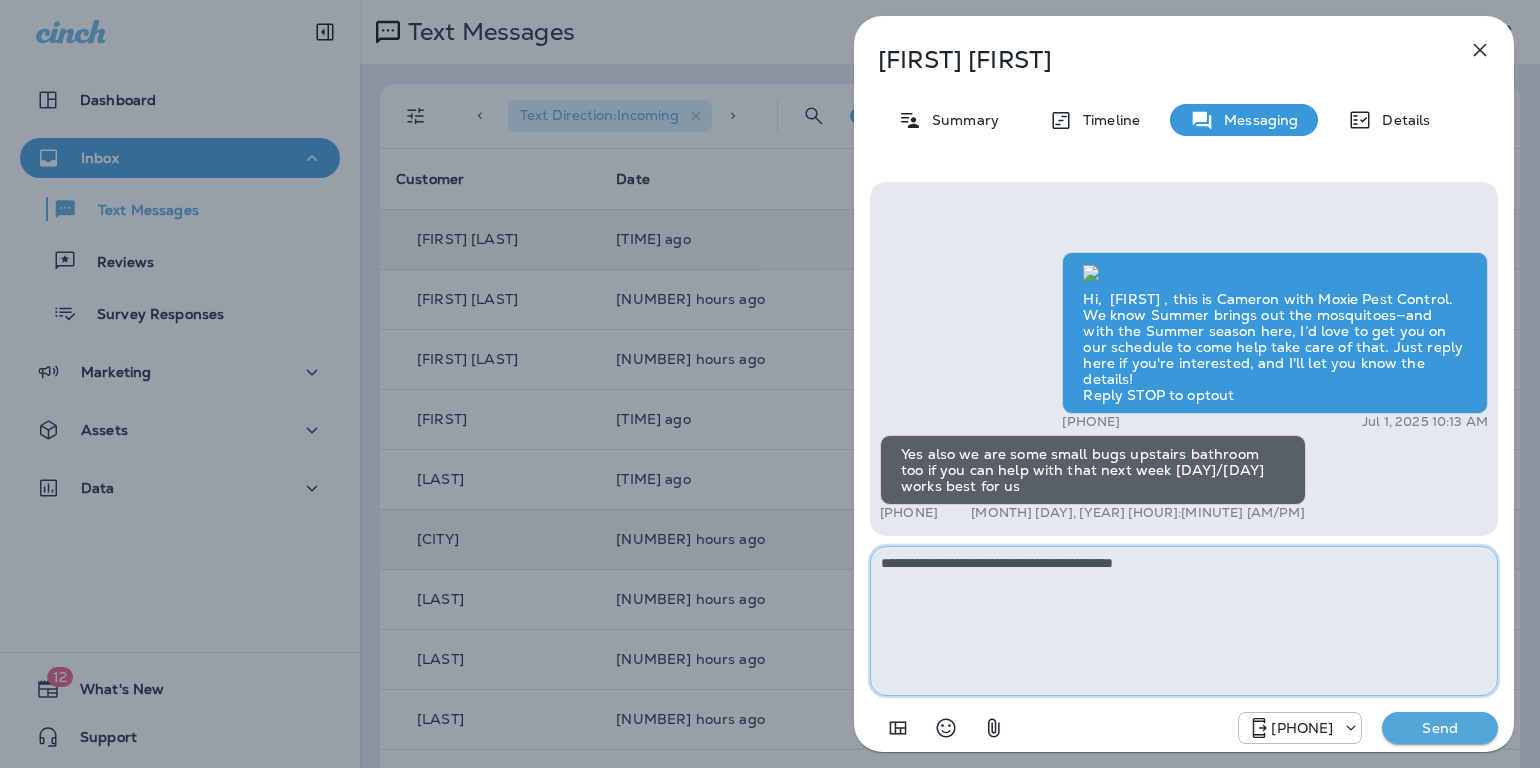 paste on "**********" 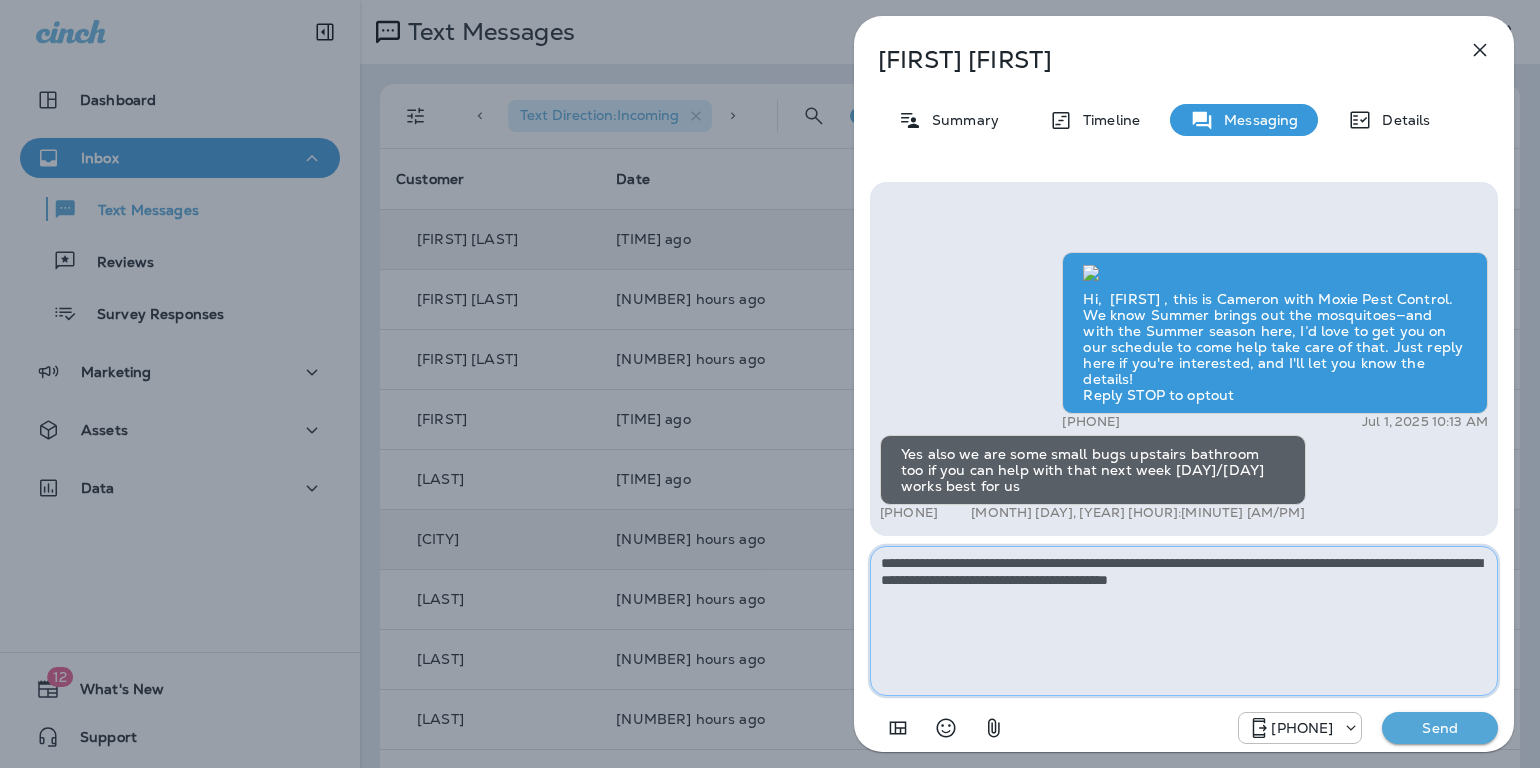 click on "**********" at bounding box center [1184, 621] 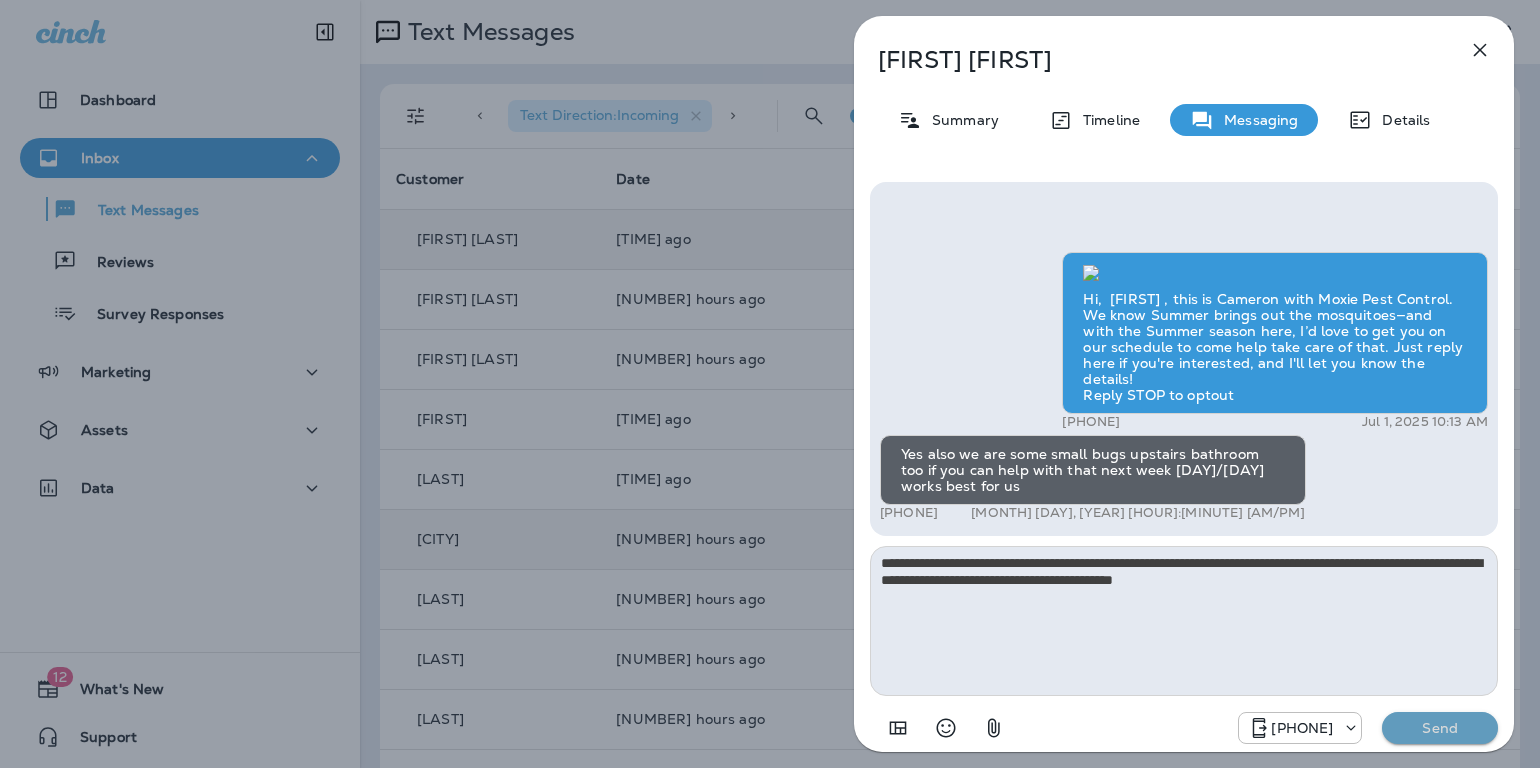 click on "Send" at bounding box center (1440, 728) 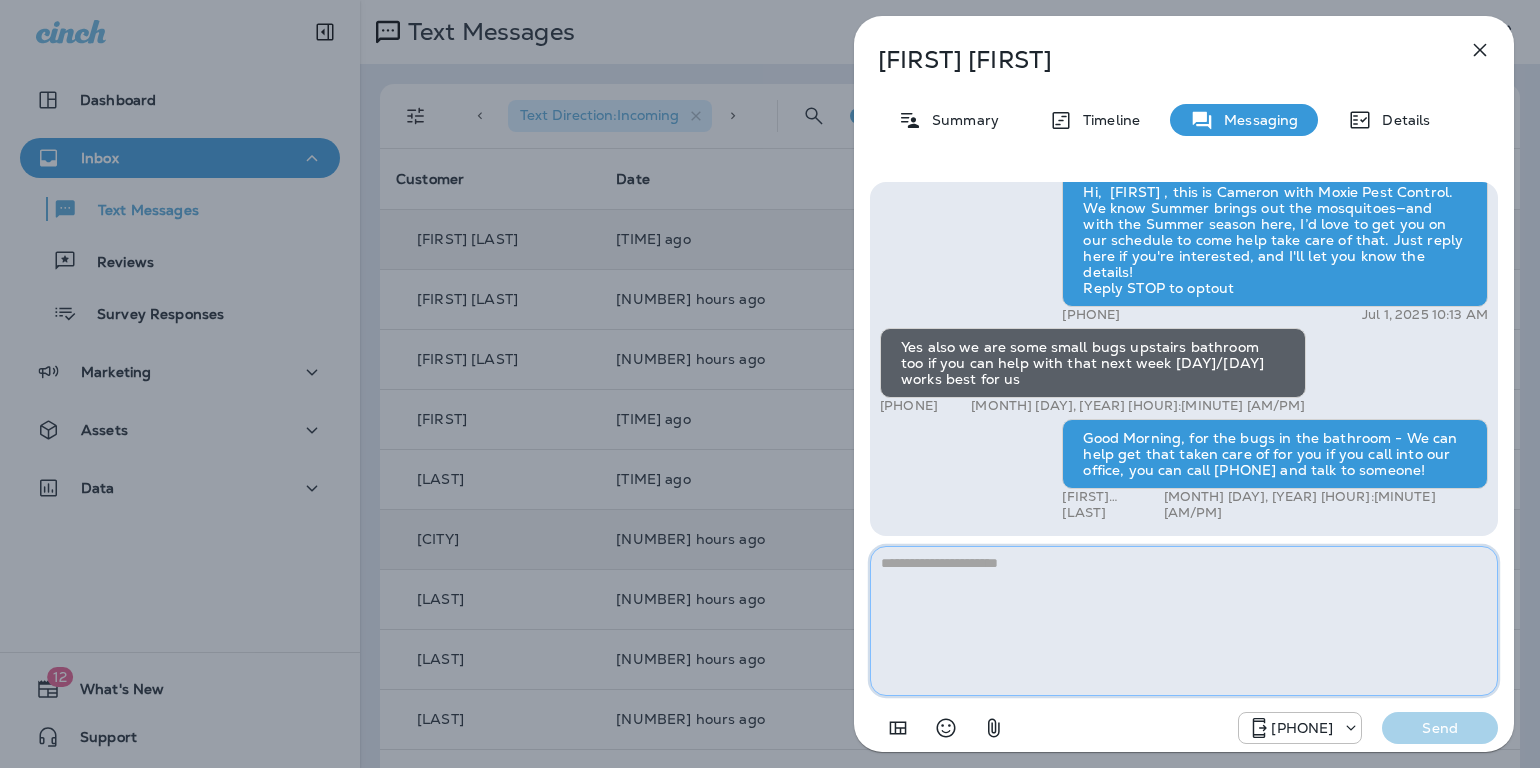 click at bounding box center [1184, 621] 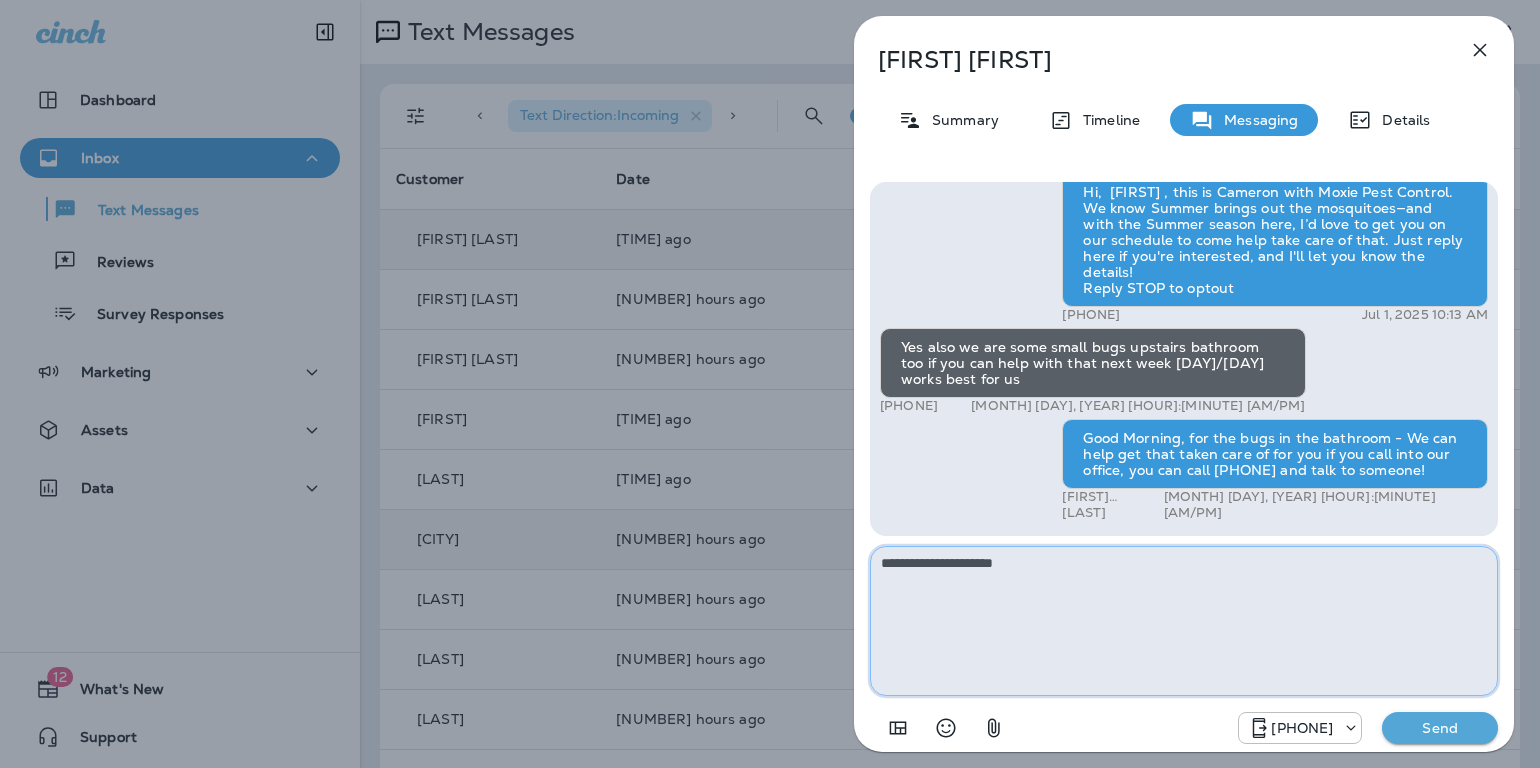 paste on "**********" 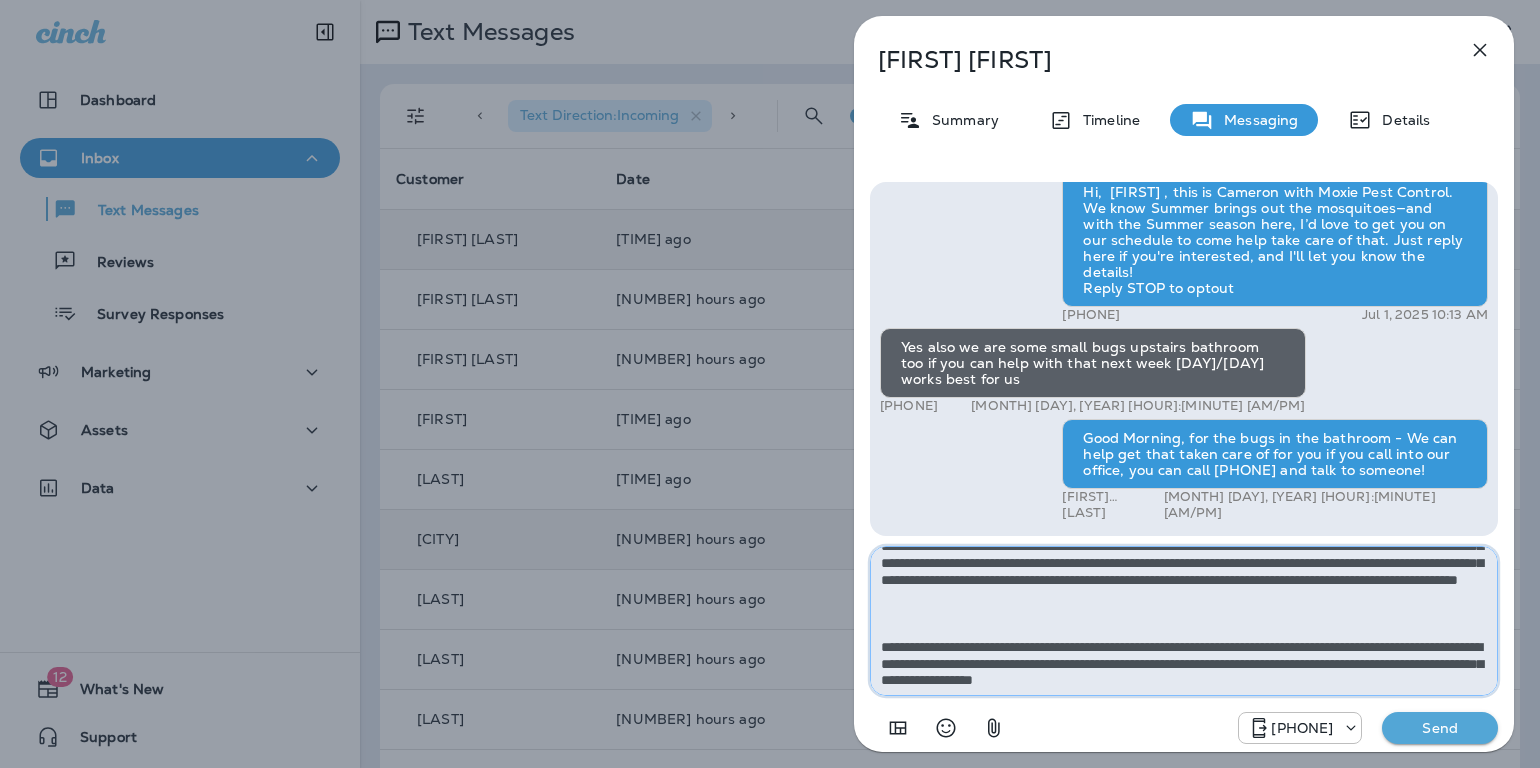 scroll, scrollTop: 0, scrollLeft: 0, axis: both 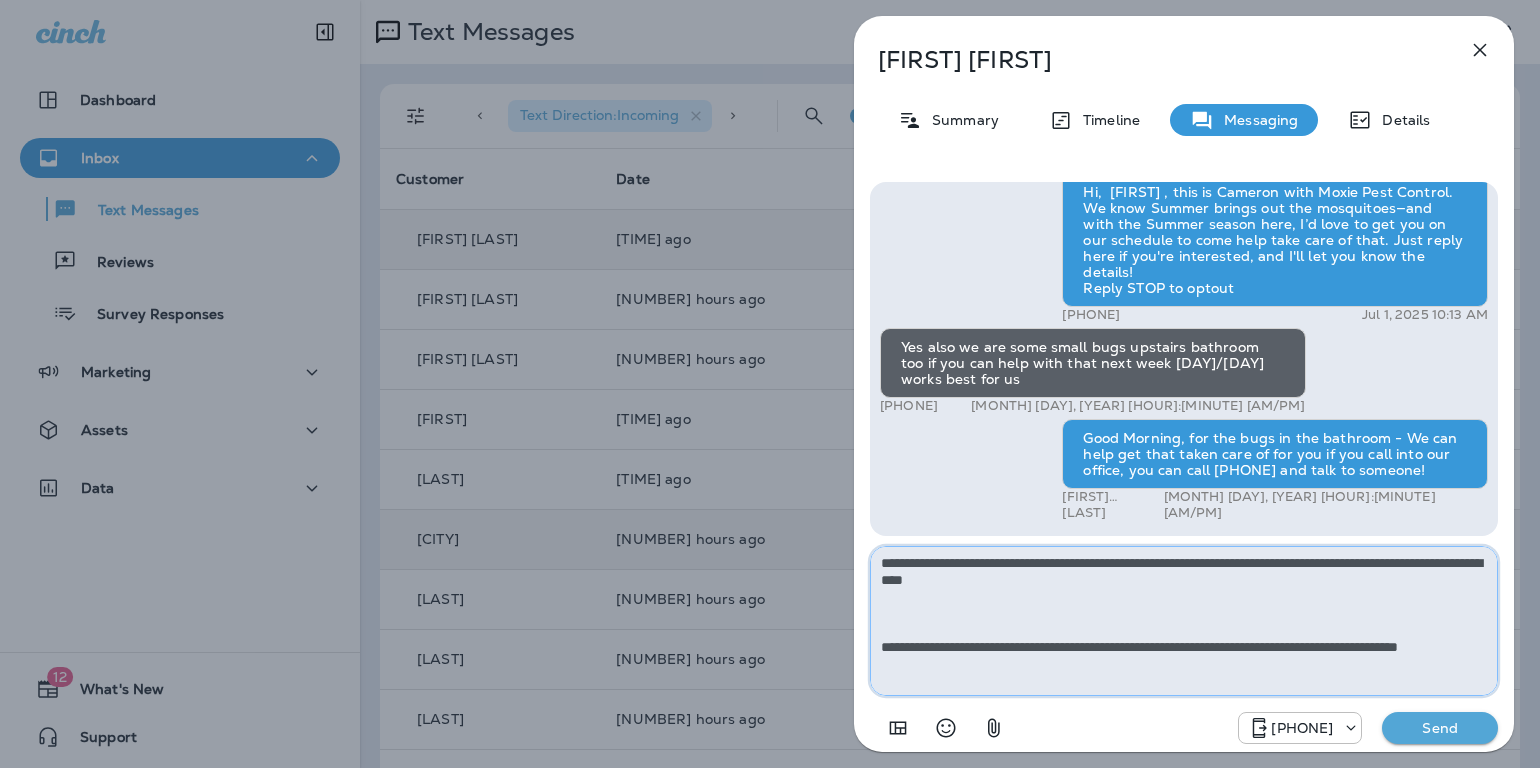 click at bounding box center [1184, 621] 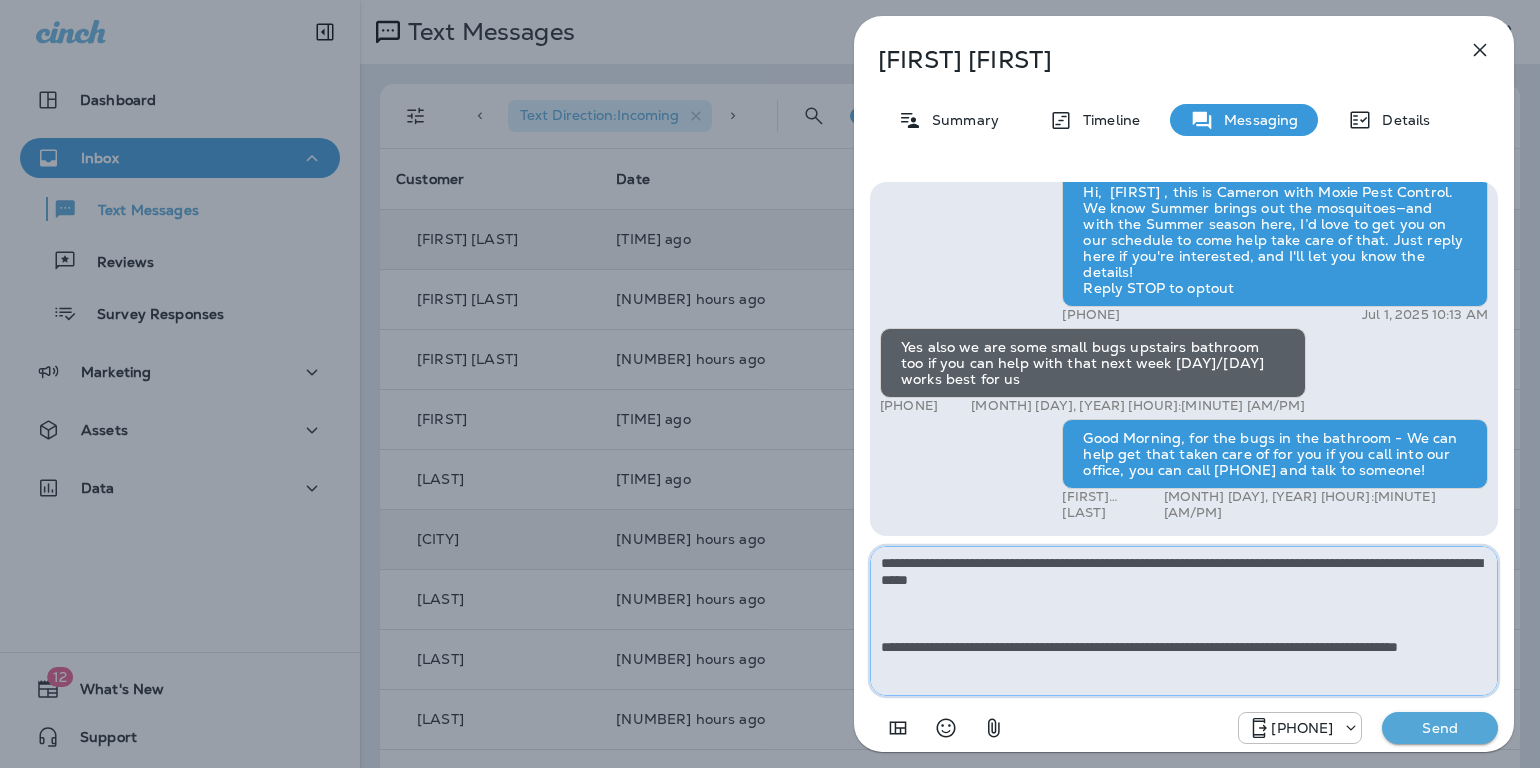 type on "**********" 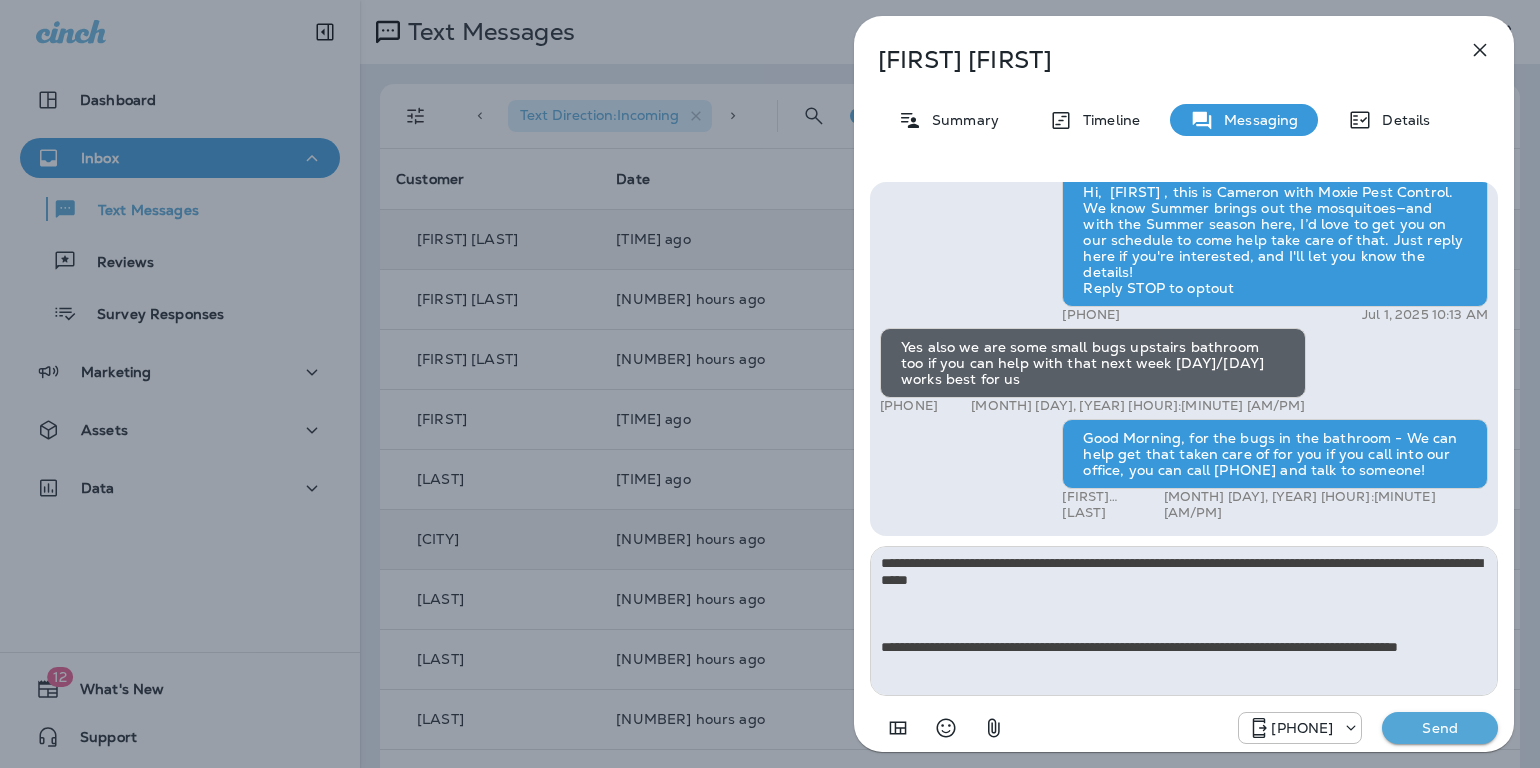 click on "Send" at bounding box center [1440, 728] 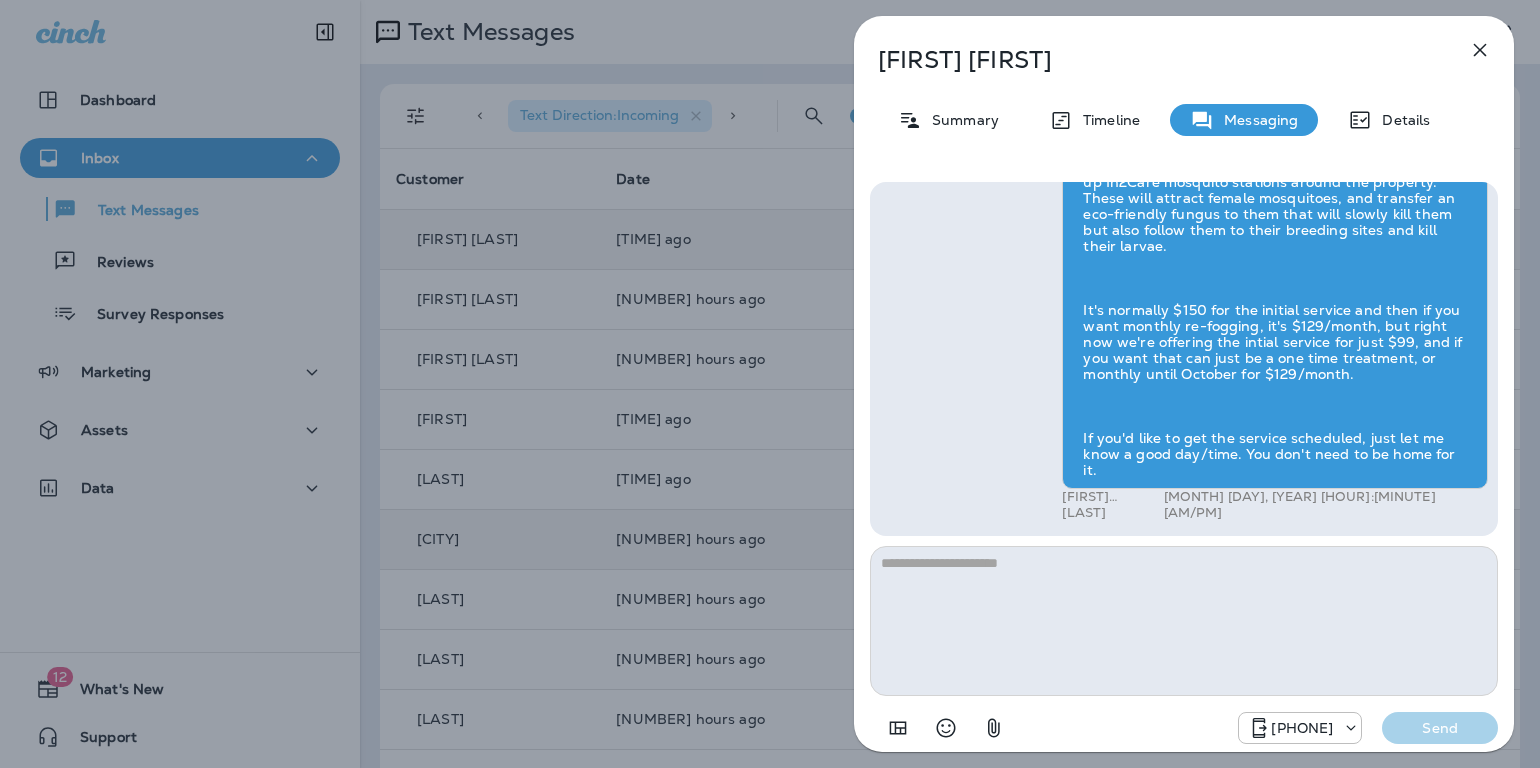 click at bounding box center (1480, 50) 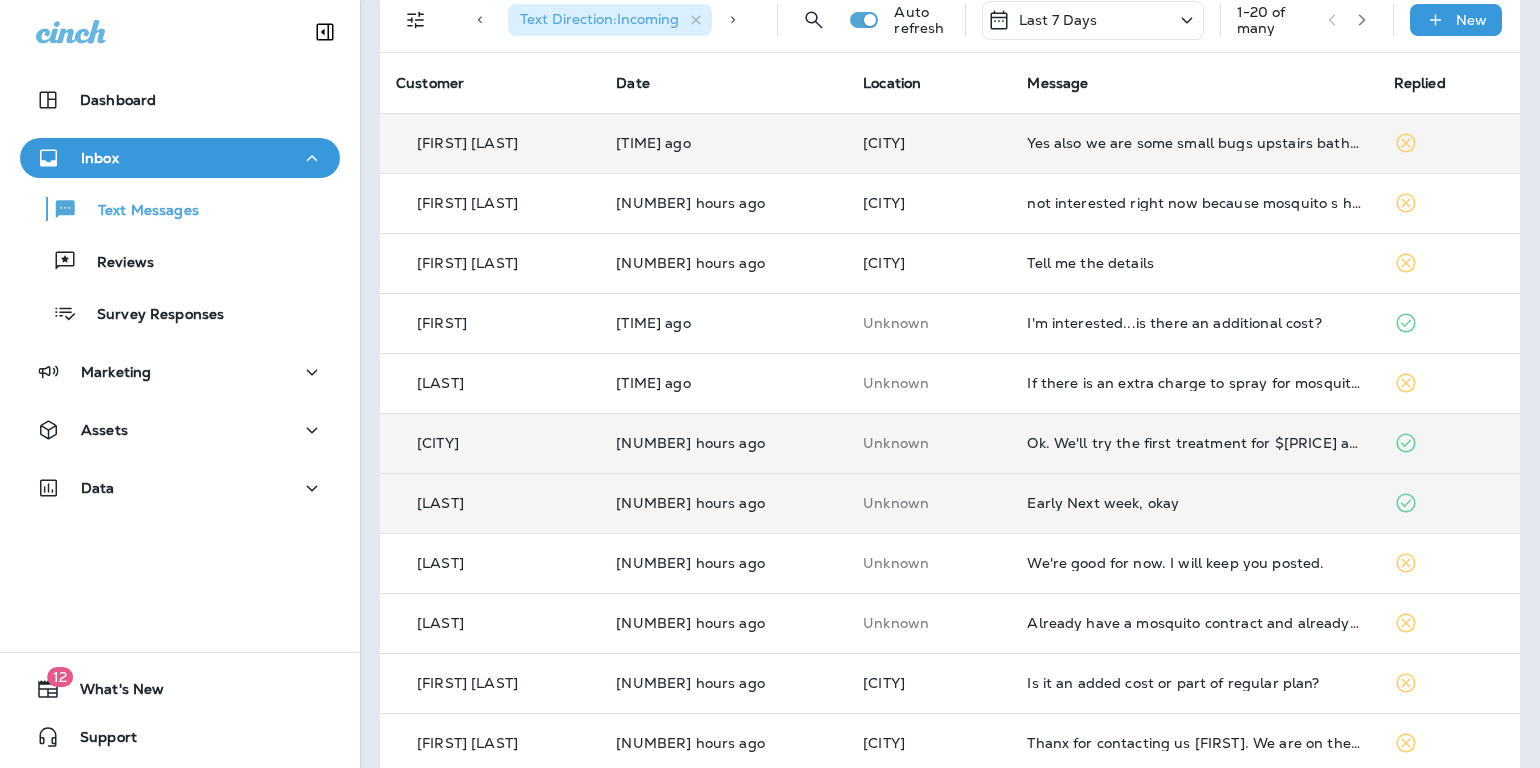 scroll, scrollTop: 176, scrollLeft: 0, axis: vertical 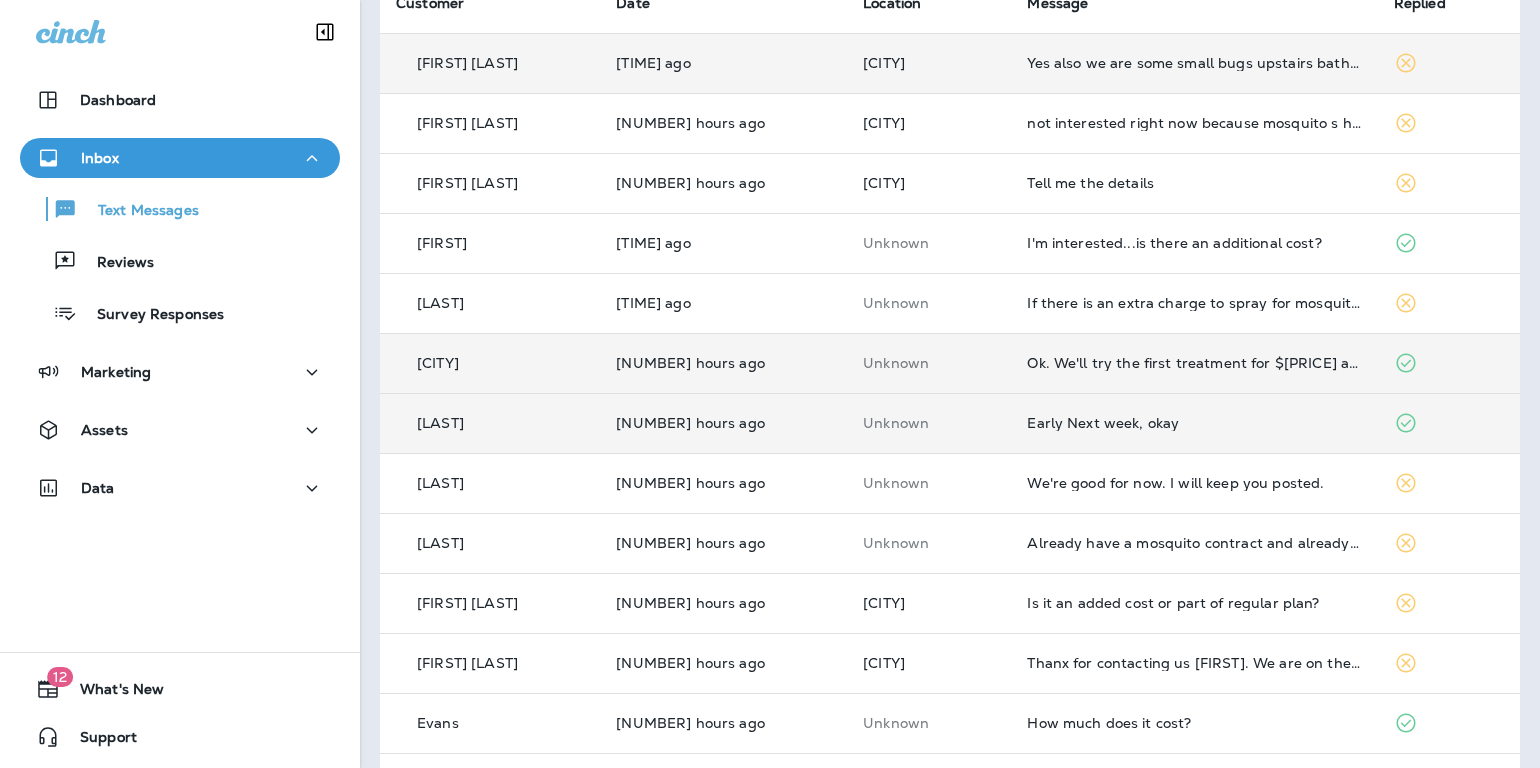 click on "Early Next week, okay" at bounding box center [1194, 423] 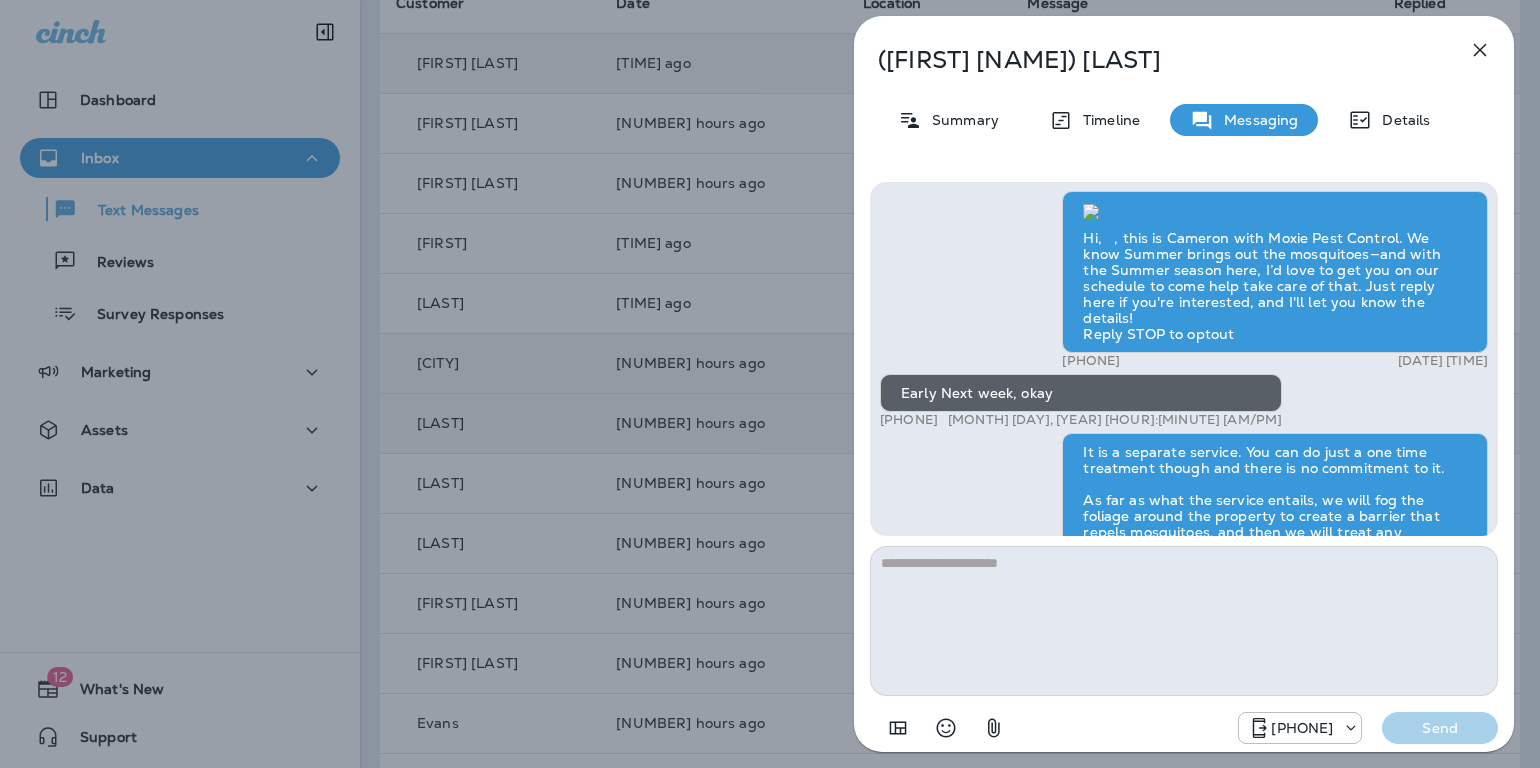 scroll, scrollTop: -347, scrollLeft: 0, axis: vertical 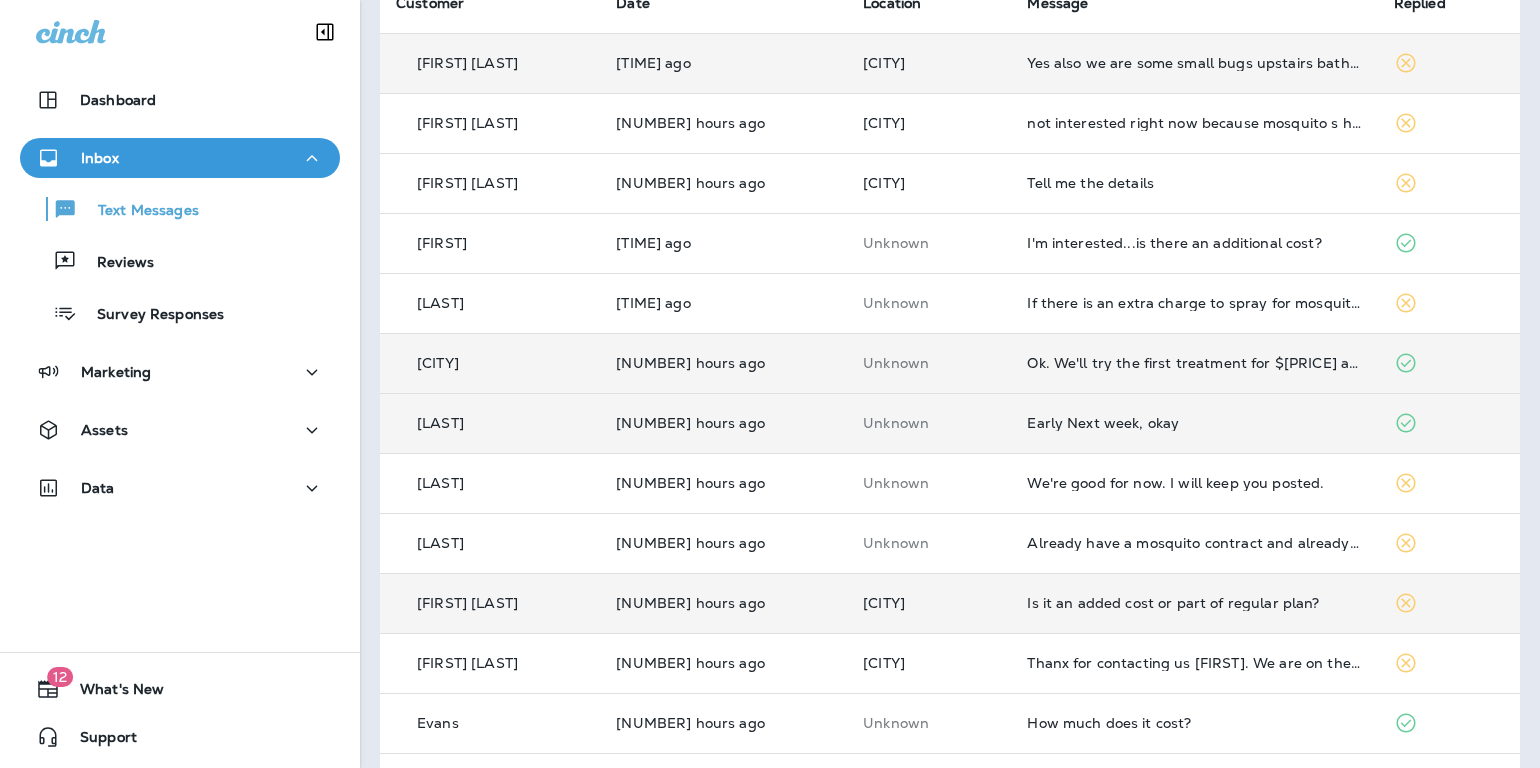 click on "Is it an added cost or part of regular plan?" at bounding box center (1194, 603) 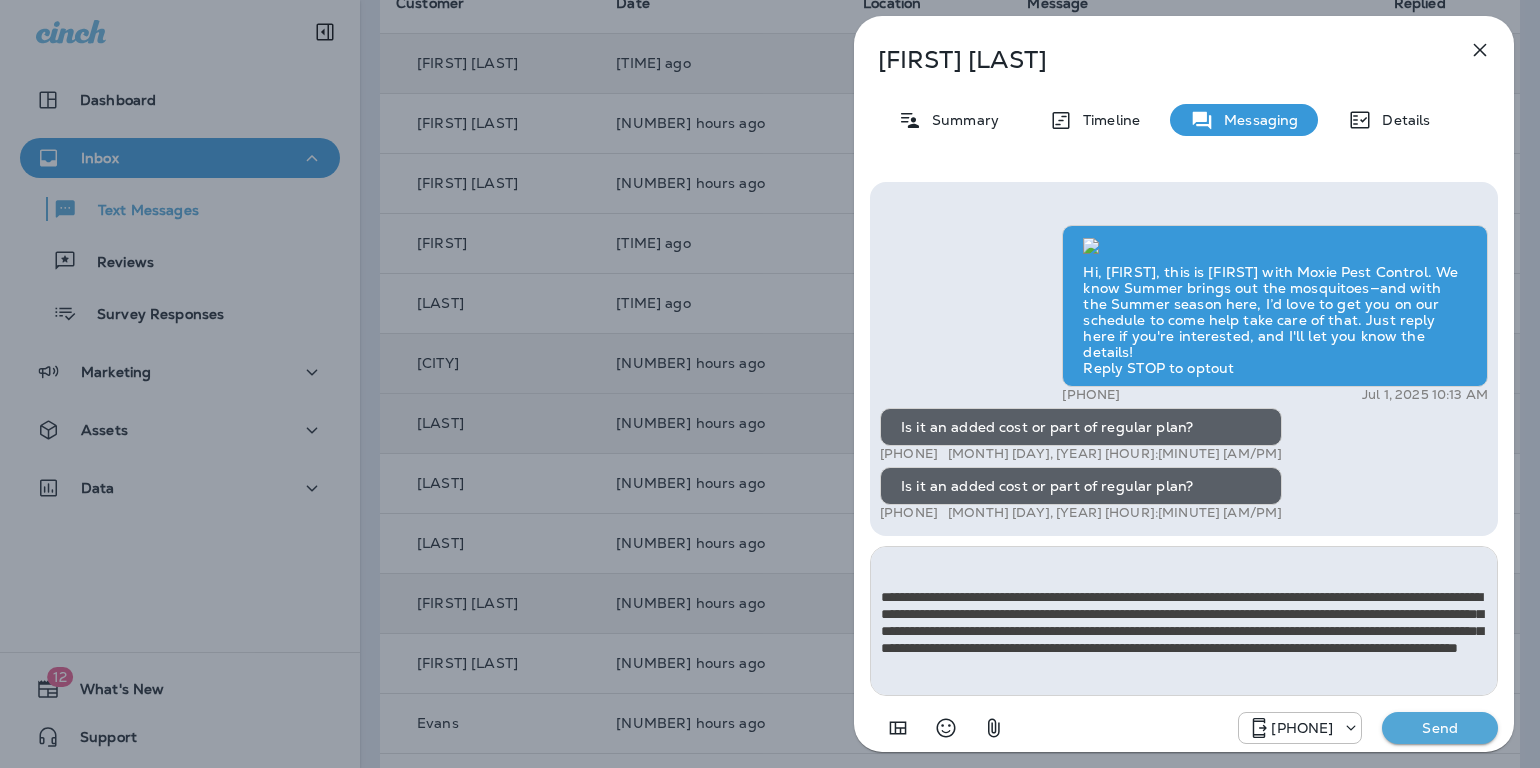 scroll, scrollTop: 0, scrollLeft: 0, axis: both 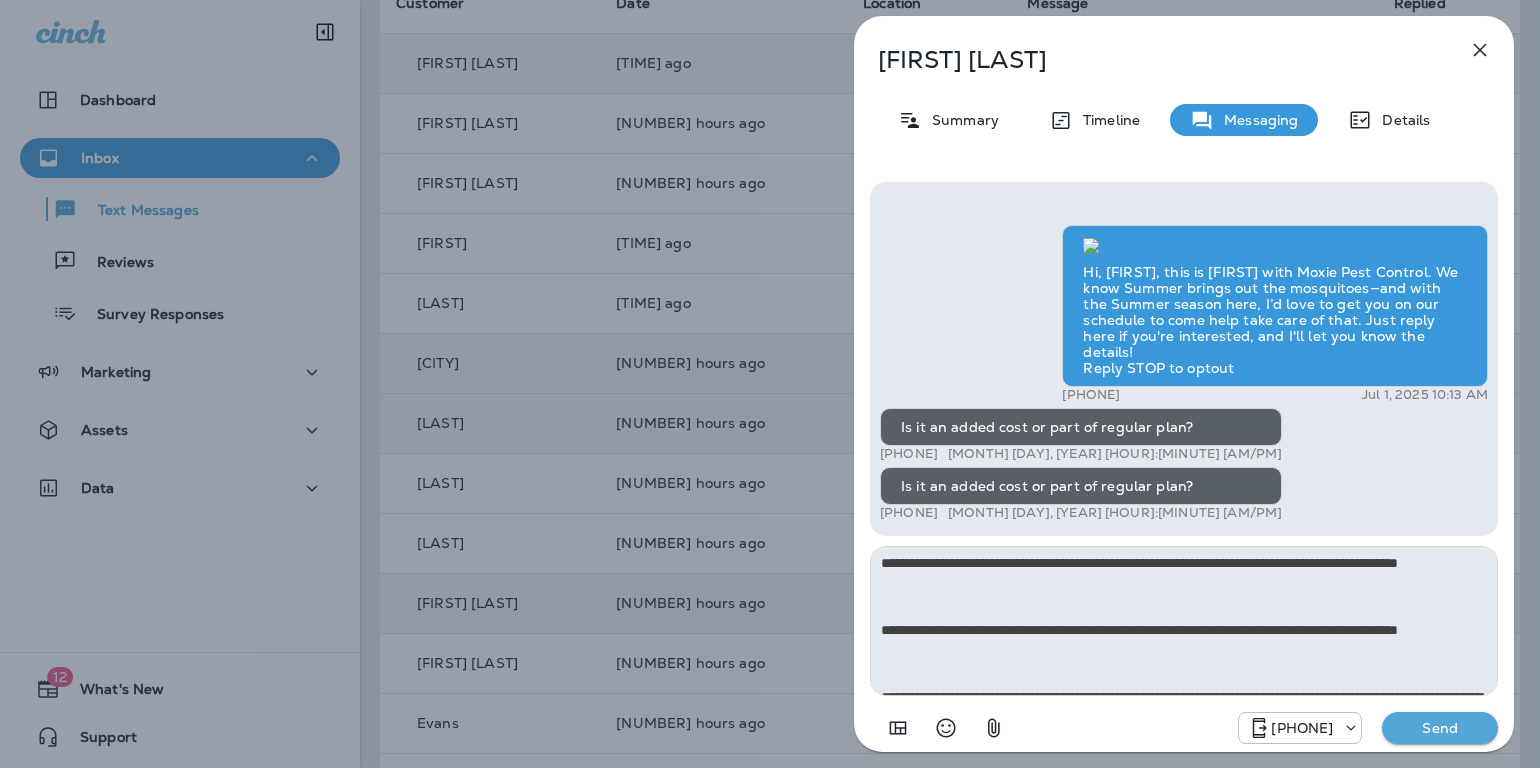 type on "**********" 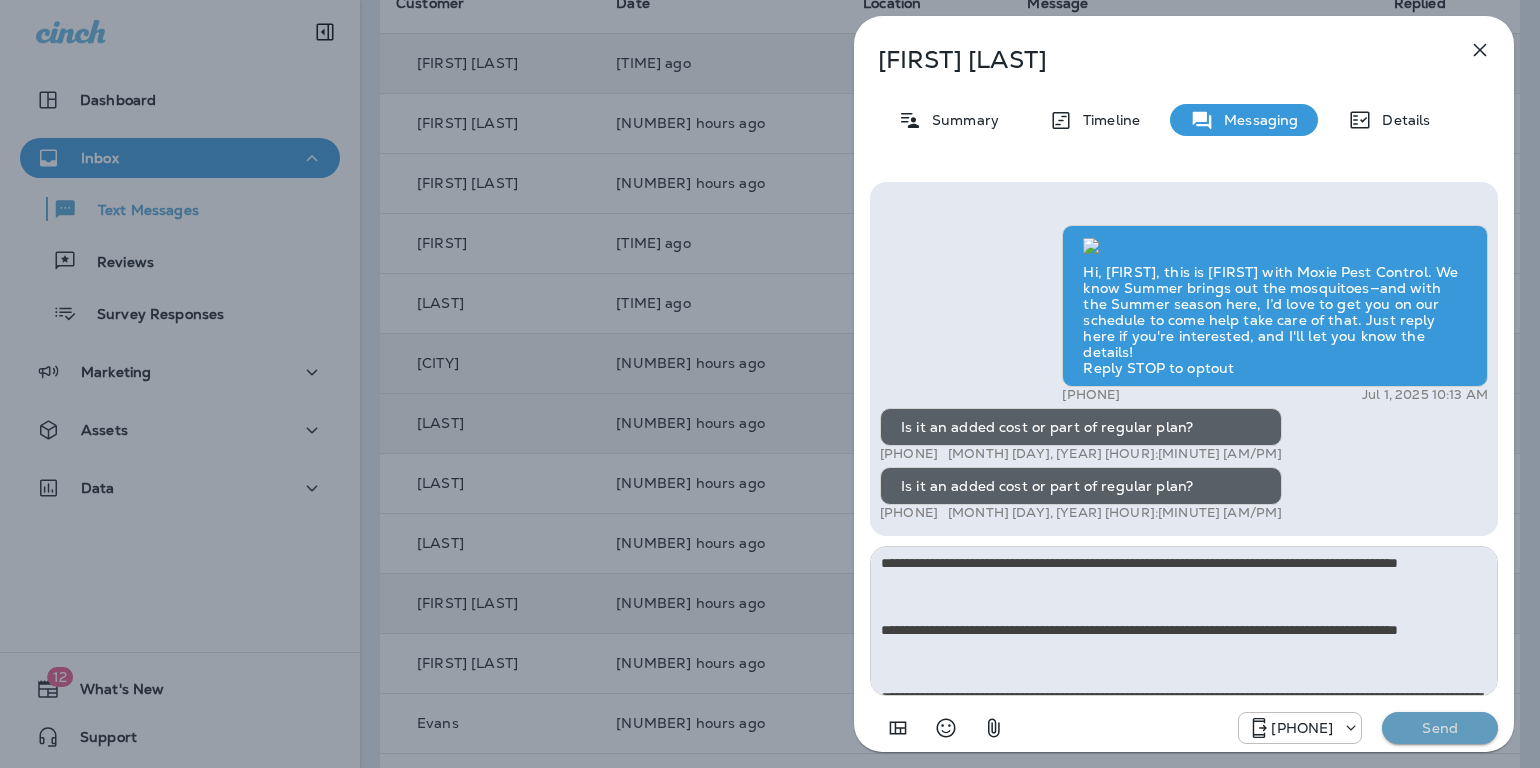 click on "Send" at bounding box center [1440, 728] 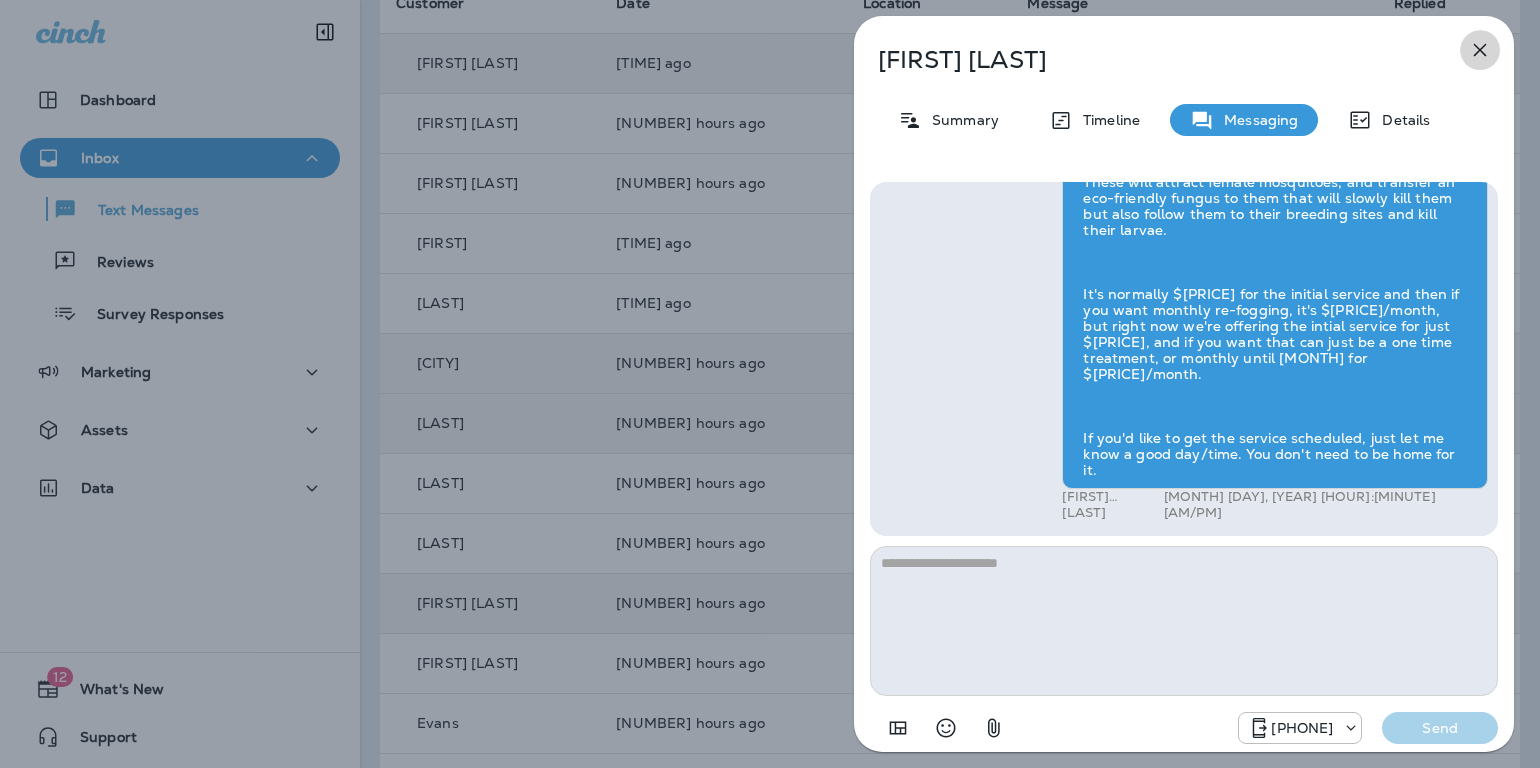click at bounding box center [1480, 50] 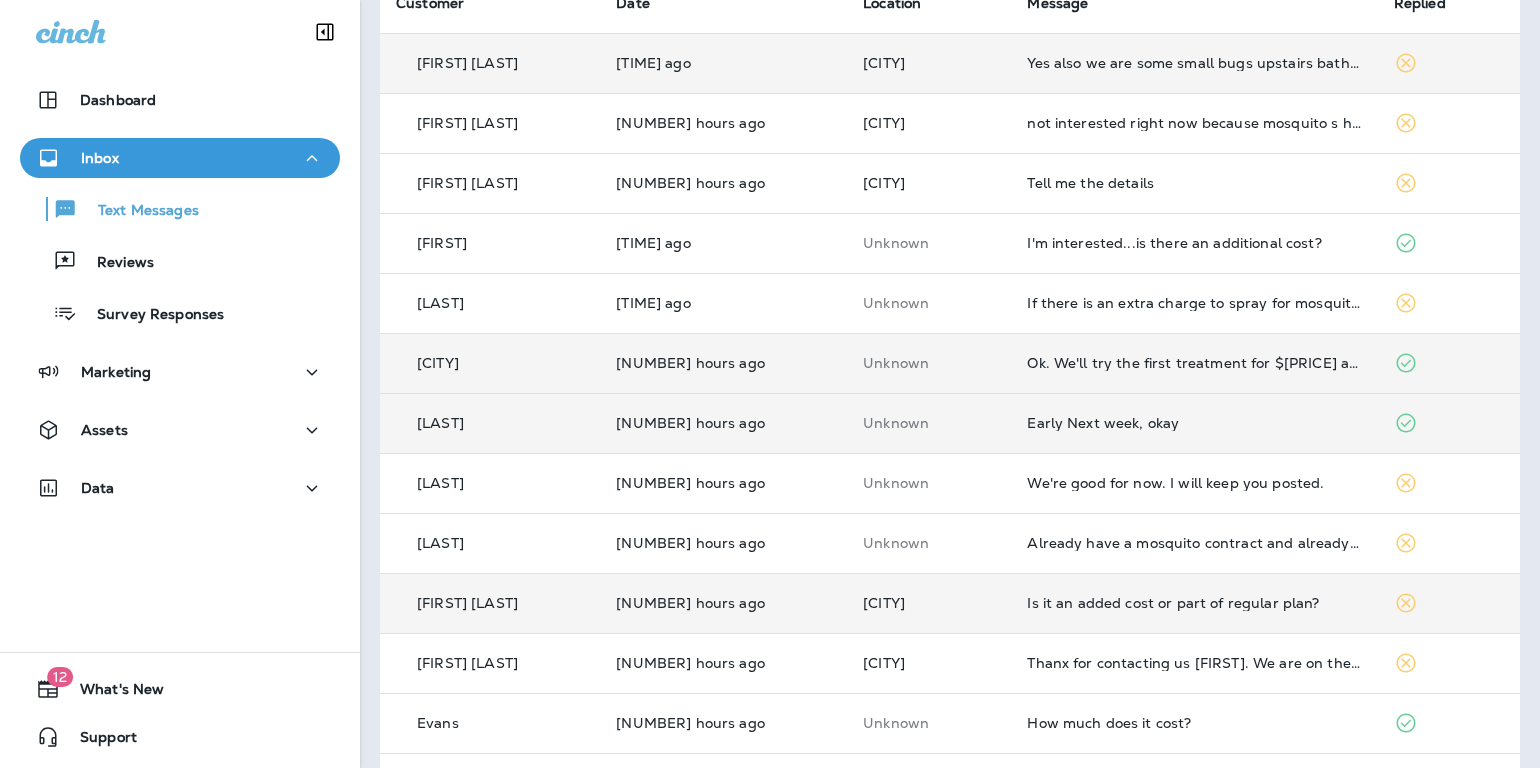 click on "Is it an added cost or part of regular plan?" at bounding box center (1194, 603) 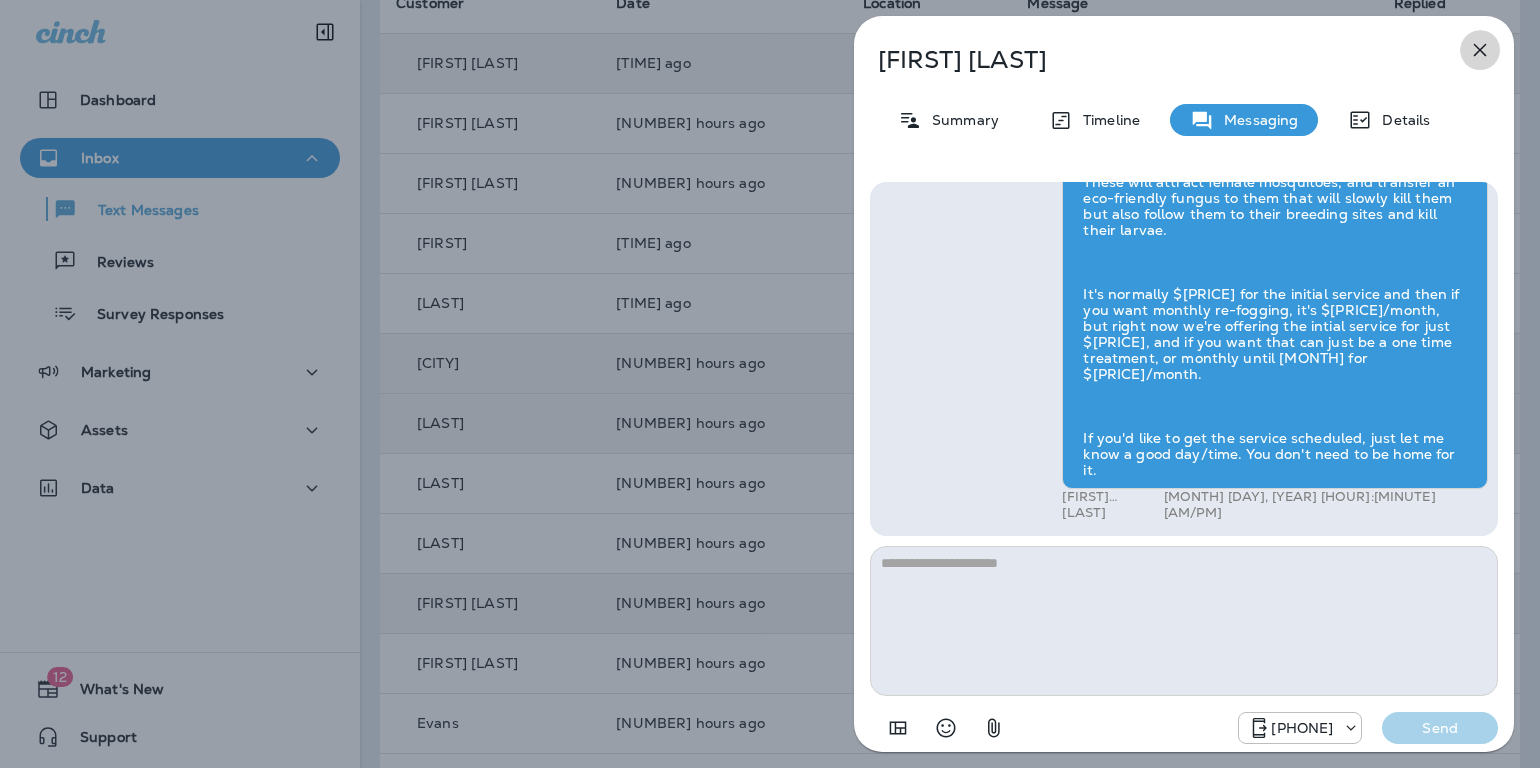 click at bounding box center (1480, 50) 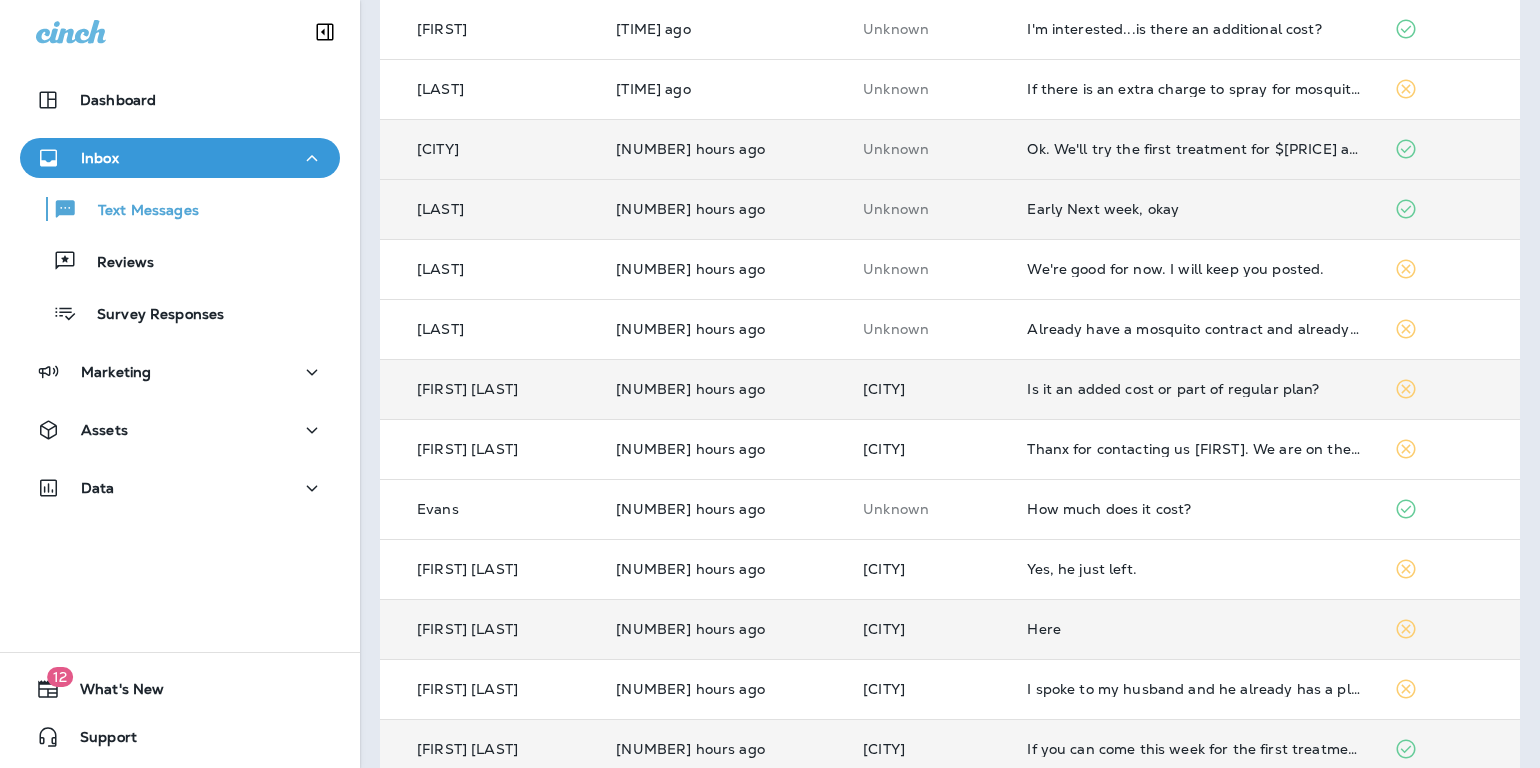 scroll, scrollTop: 391, scrollLeft: 0, axis: vertical 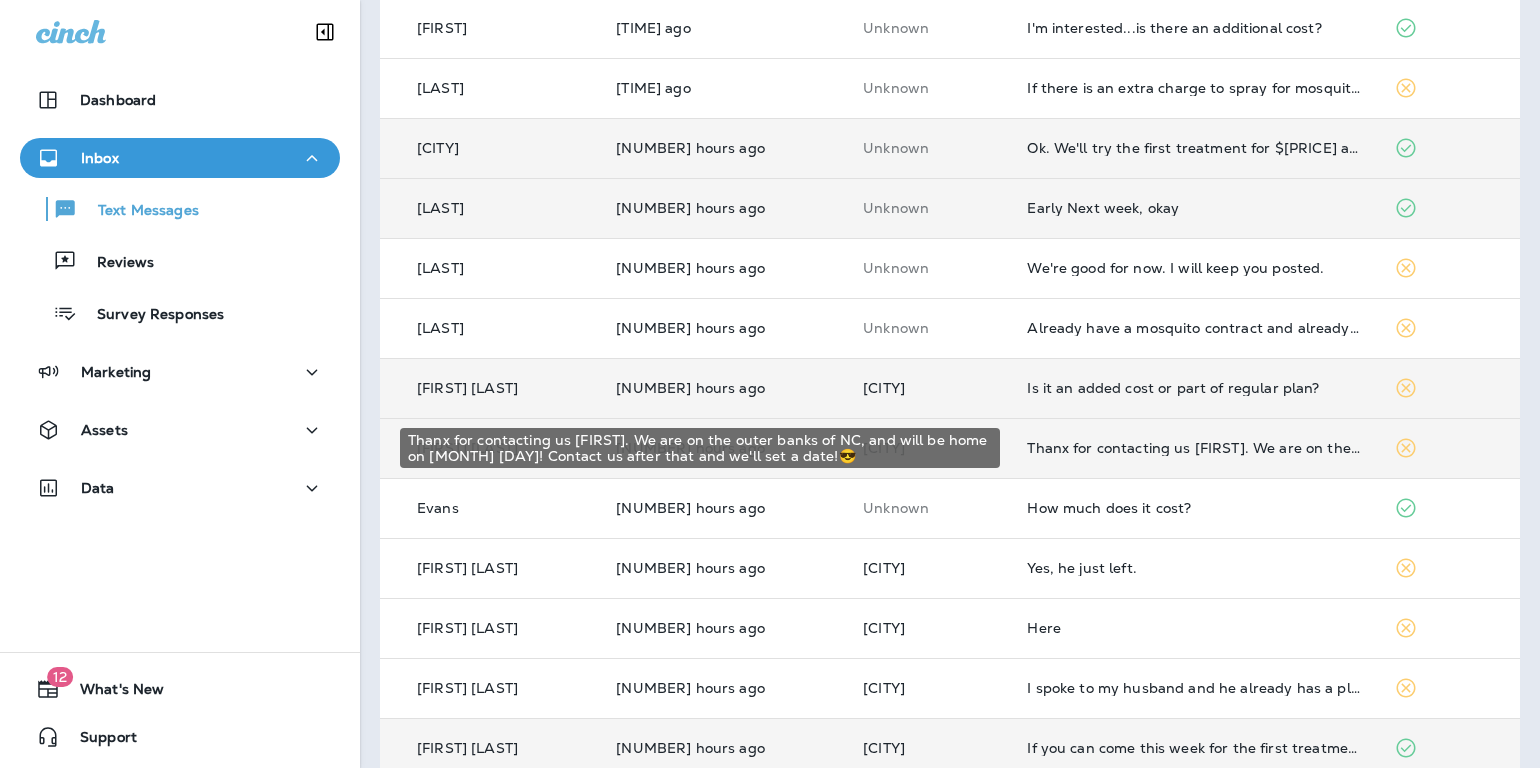 click on "Thanx for contacting us [FIRST]. We are on the outer banks of NC, and will be home on [MONTH] [DAY]! Contact us after that and we'll set a date!😎" at bounding box center (1194, 448) 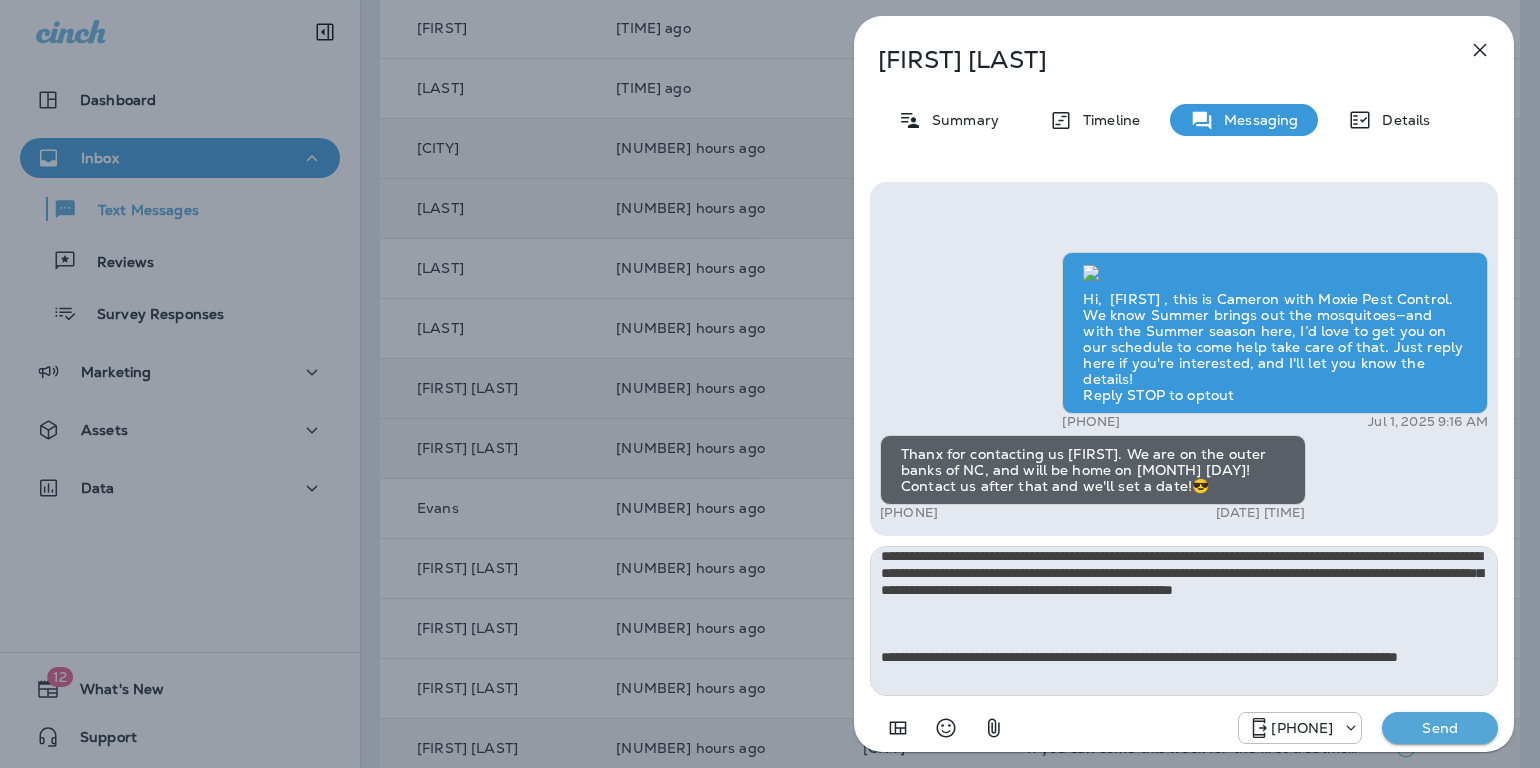 scroll, scrollTop: 0, scrollLeft: 0, axis: both 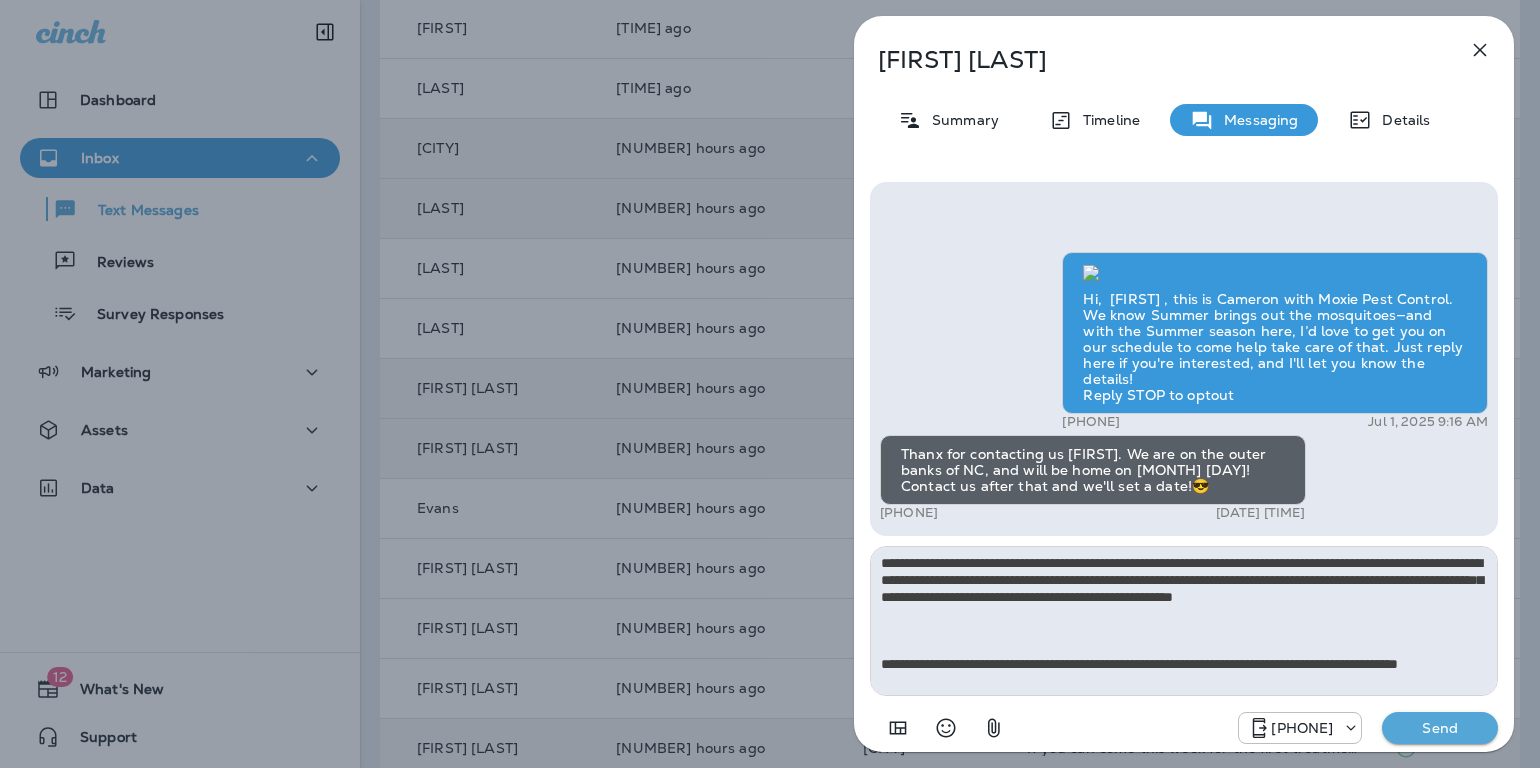 click at bounding box center [1184, 621] 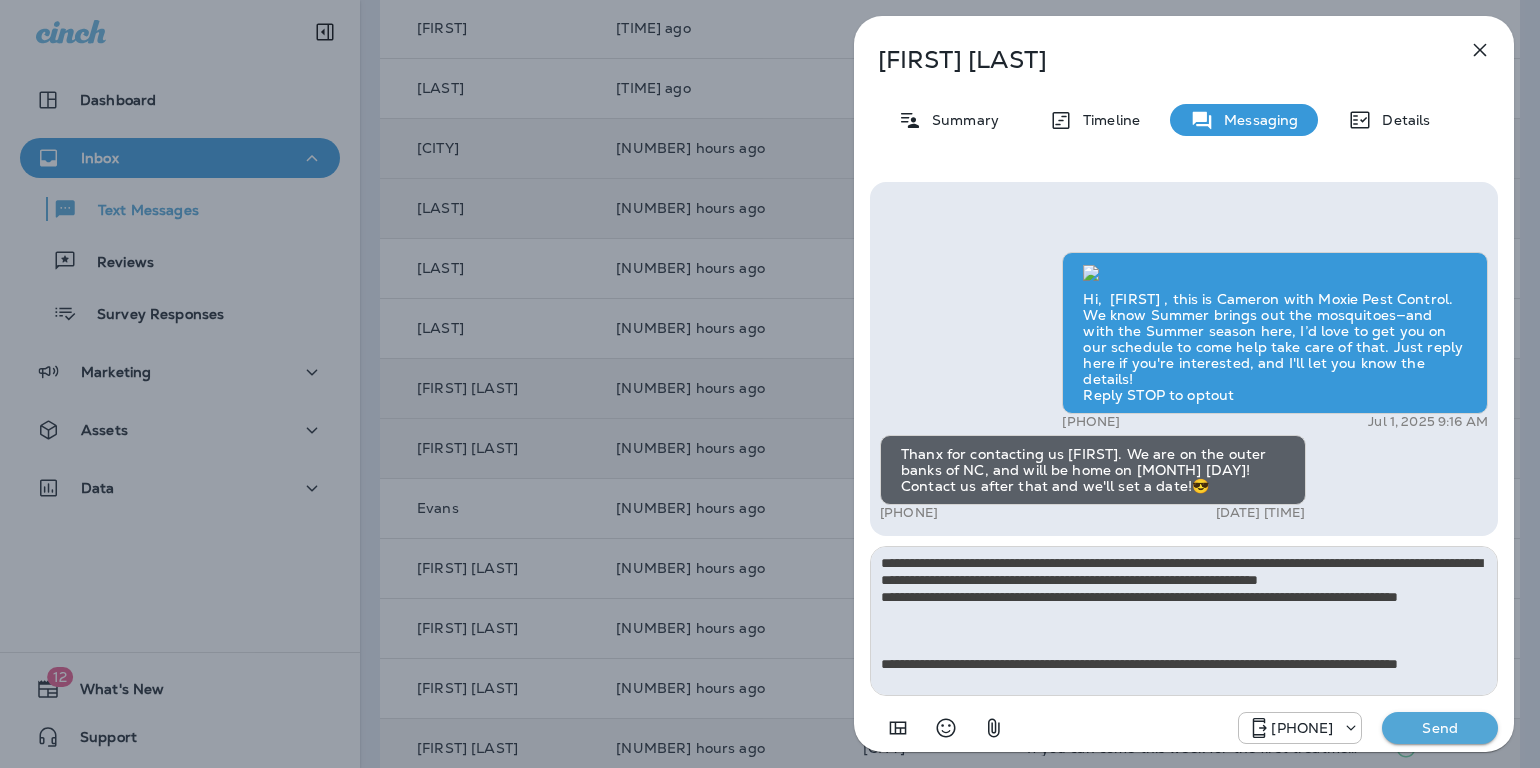 type on "**********" 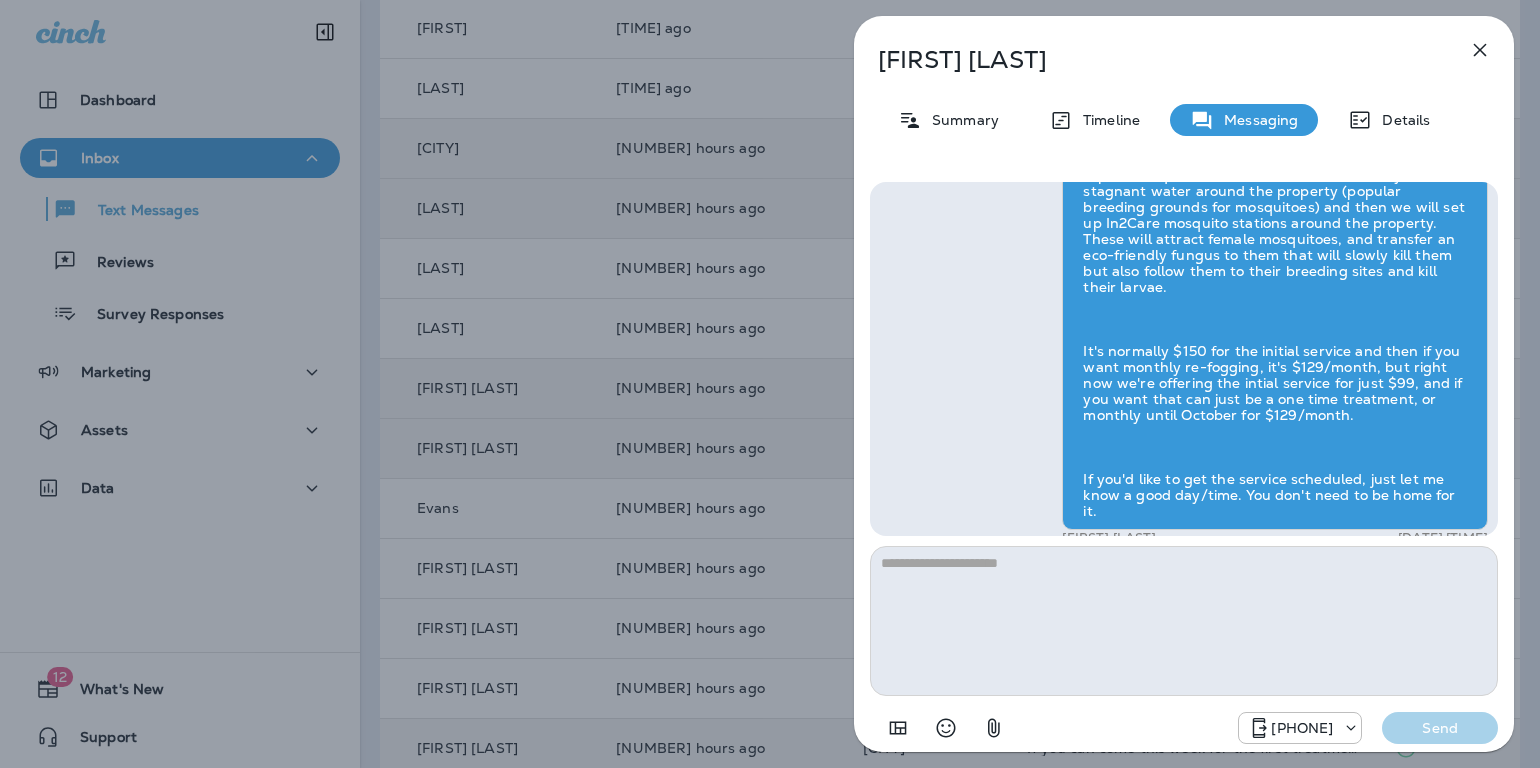 scroll, scrollTop: 1, scrollLeft: 0, axis: vertical 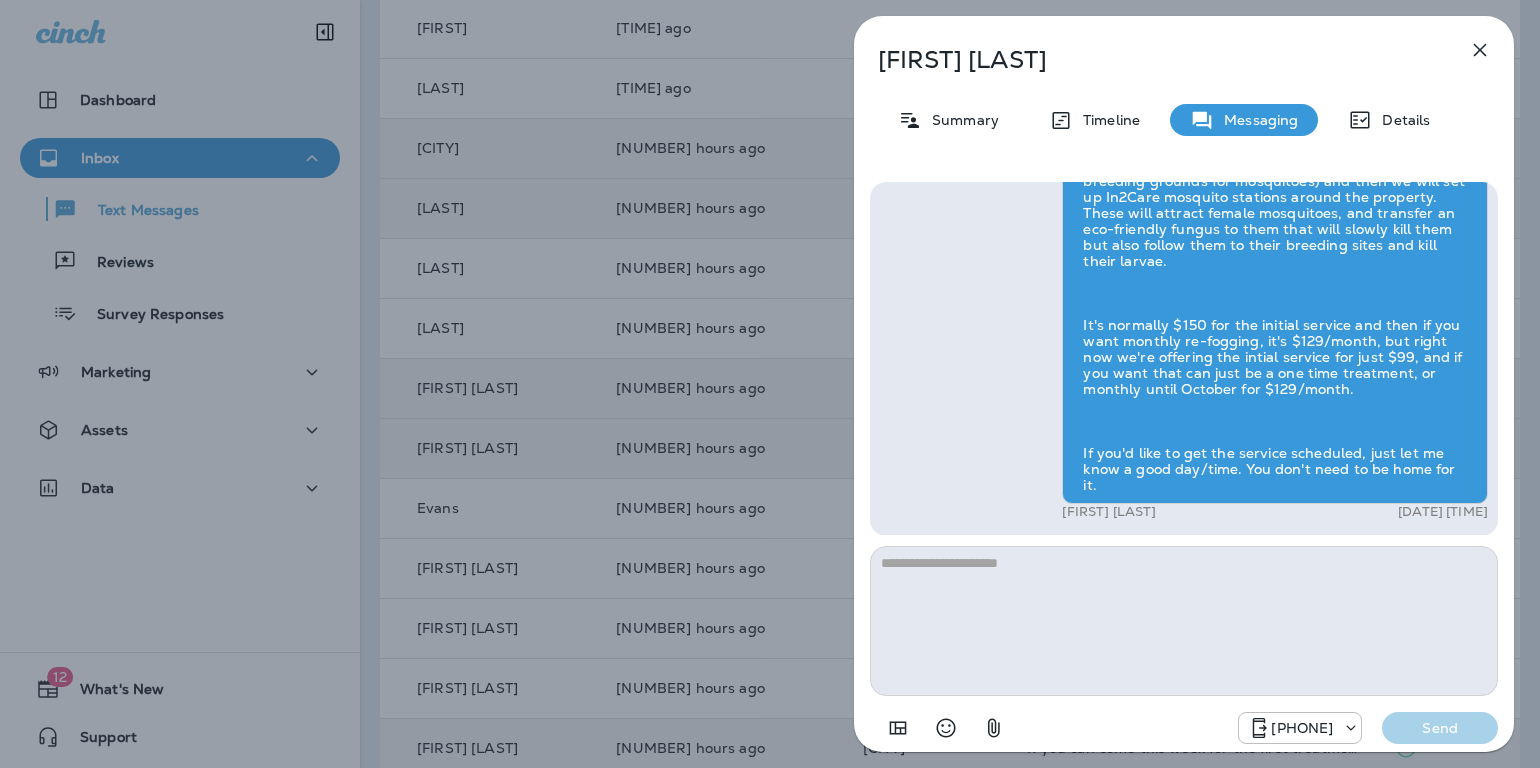 click at bounding box center (1480, 50) 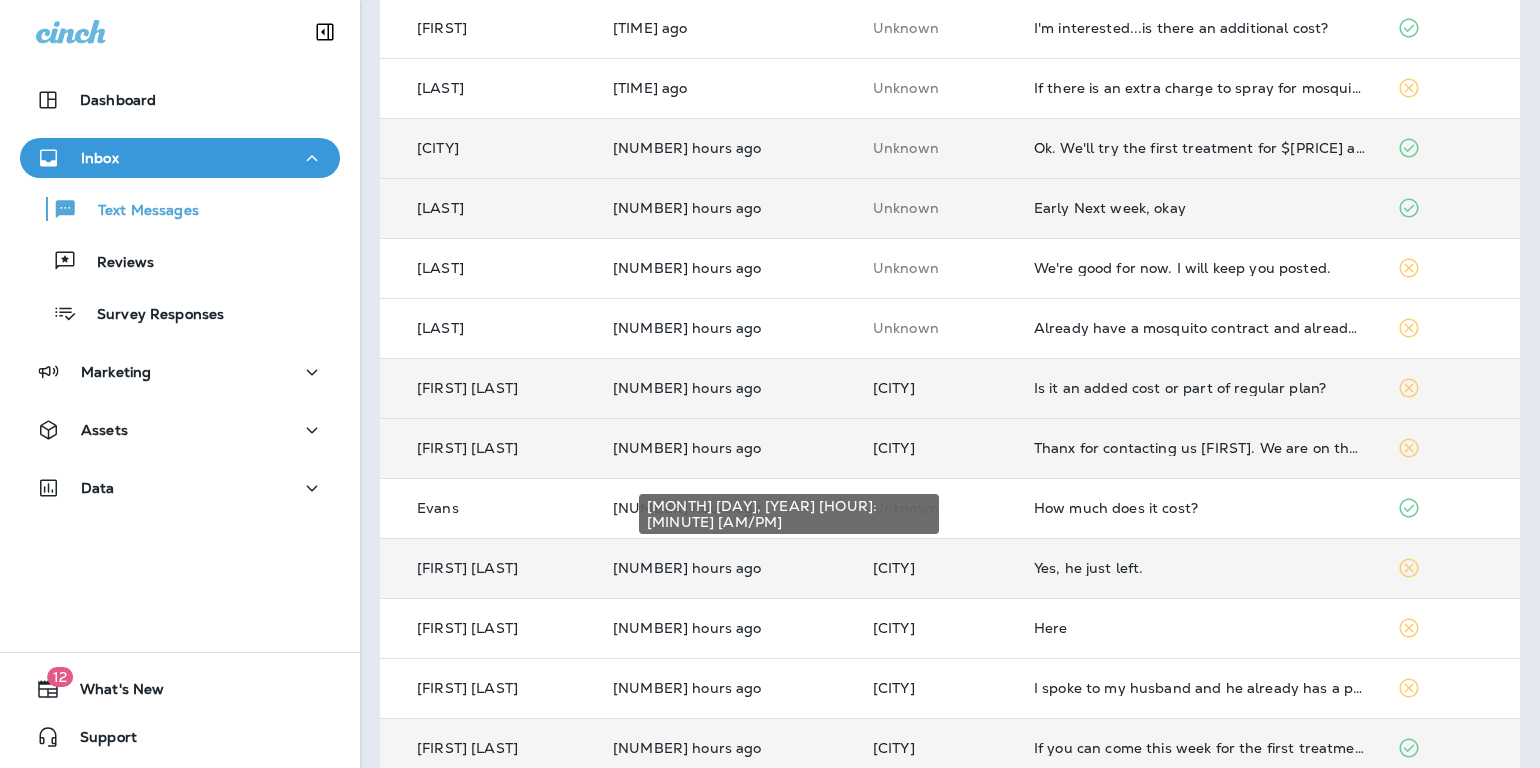 scroll, scrollTop: 662, scrollLeft: 0, axis: vertical 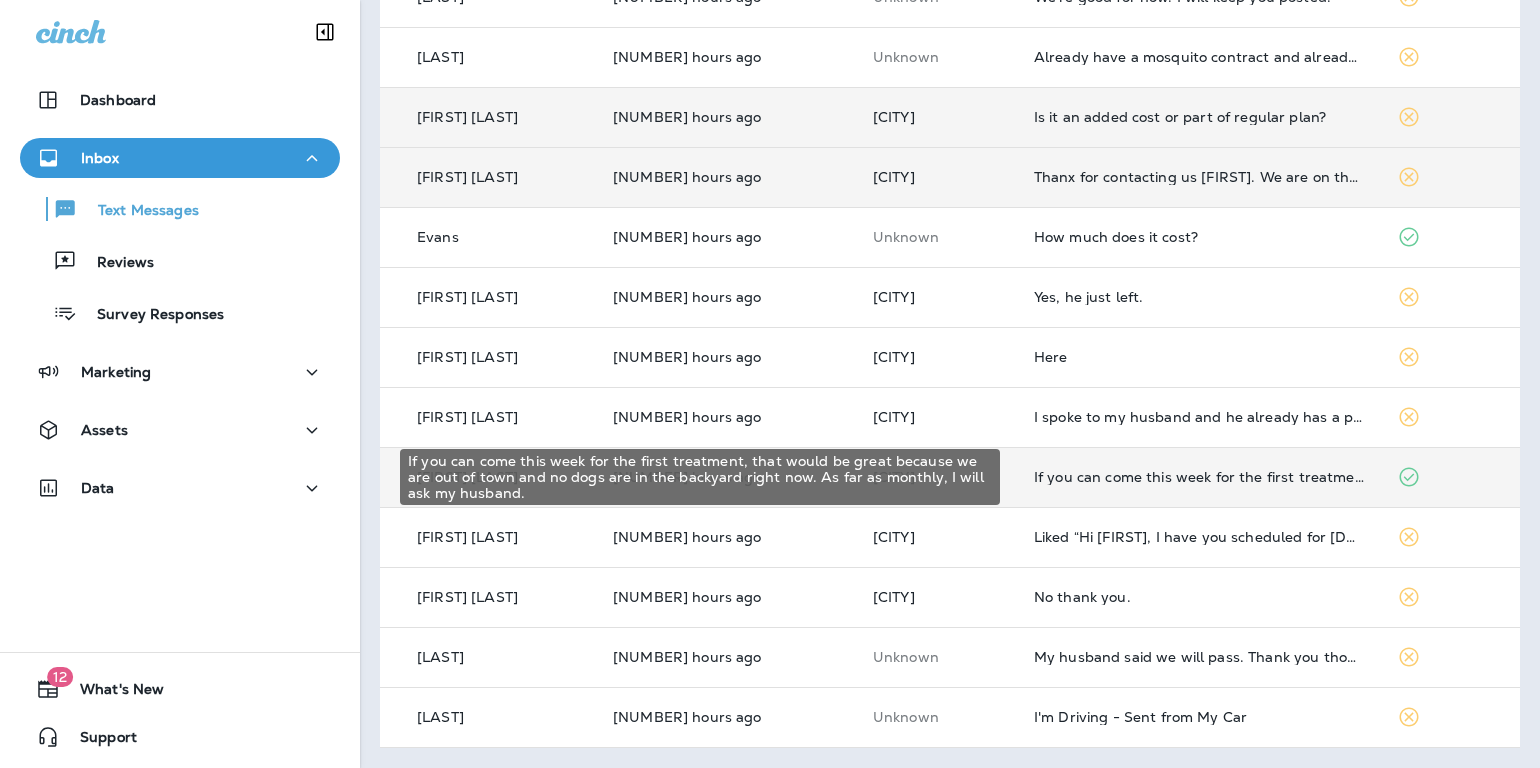 click on "If you can come this week for the first treatment, that would be great because we are out of town and no dogs are in the backyard right now. As far as monthly, I will ask my husband." at bounding box center (1199, 477) 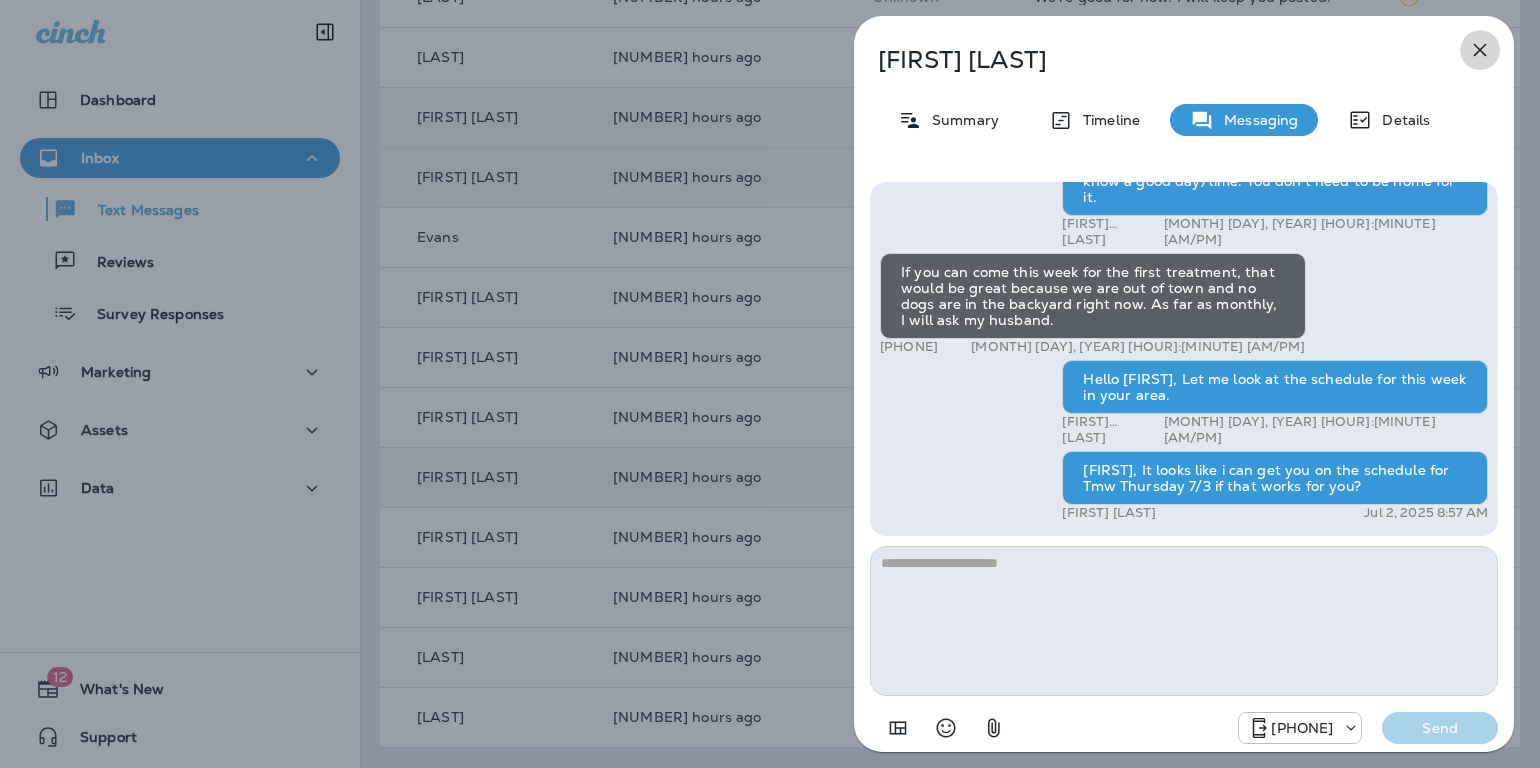 drag, startPoint x: 1482, startPoint y: 49, endPoint x: 1467, endPoint y: 61, distance: 19.209373 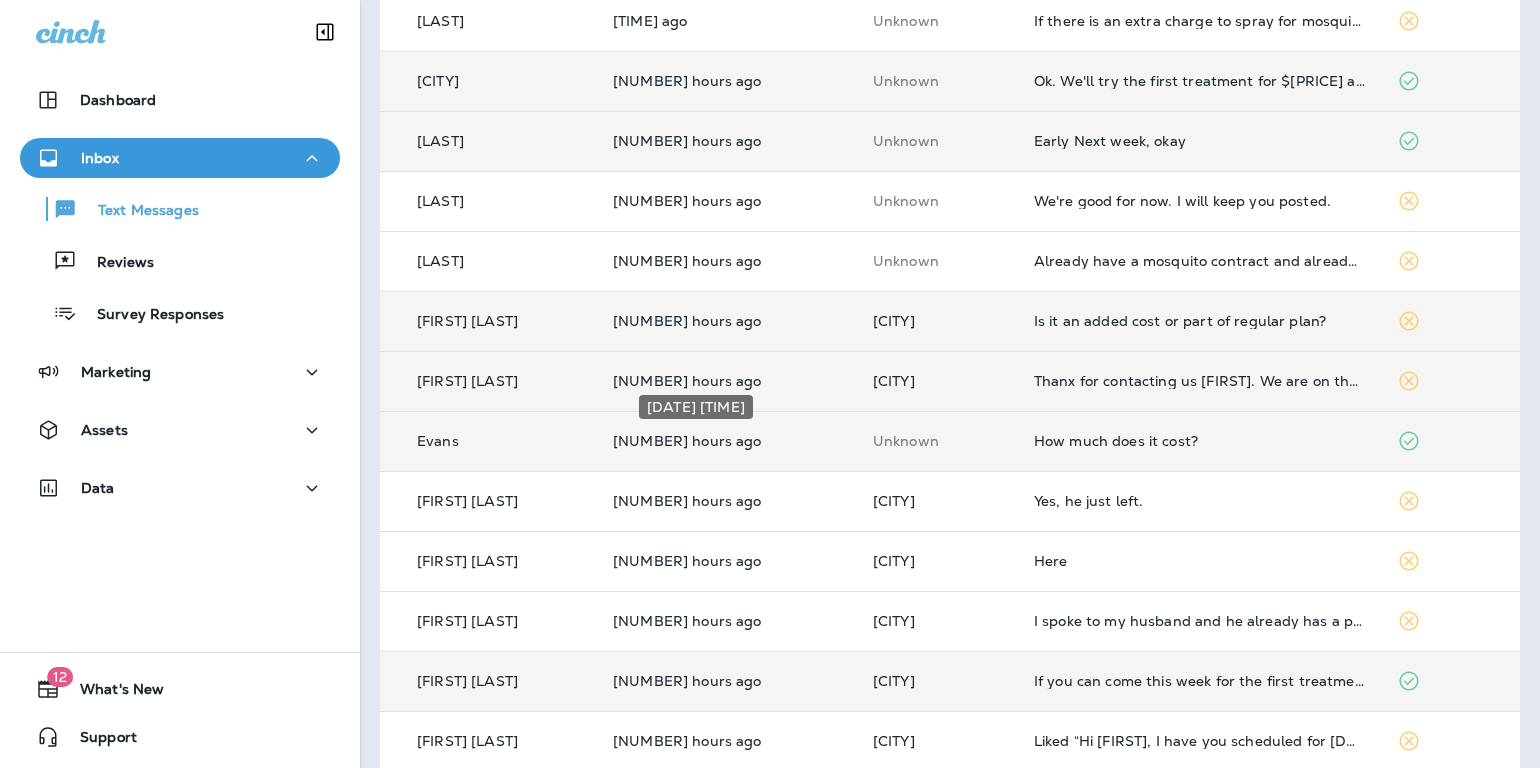scroll, scrollTop: 89, scrollLeft: 0, axis: vertical 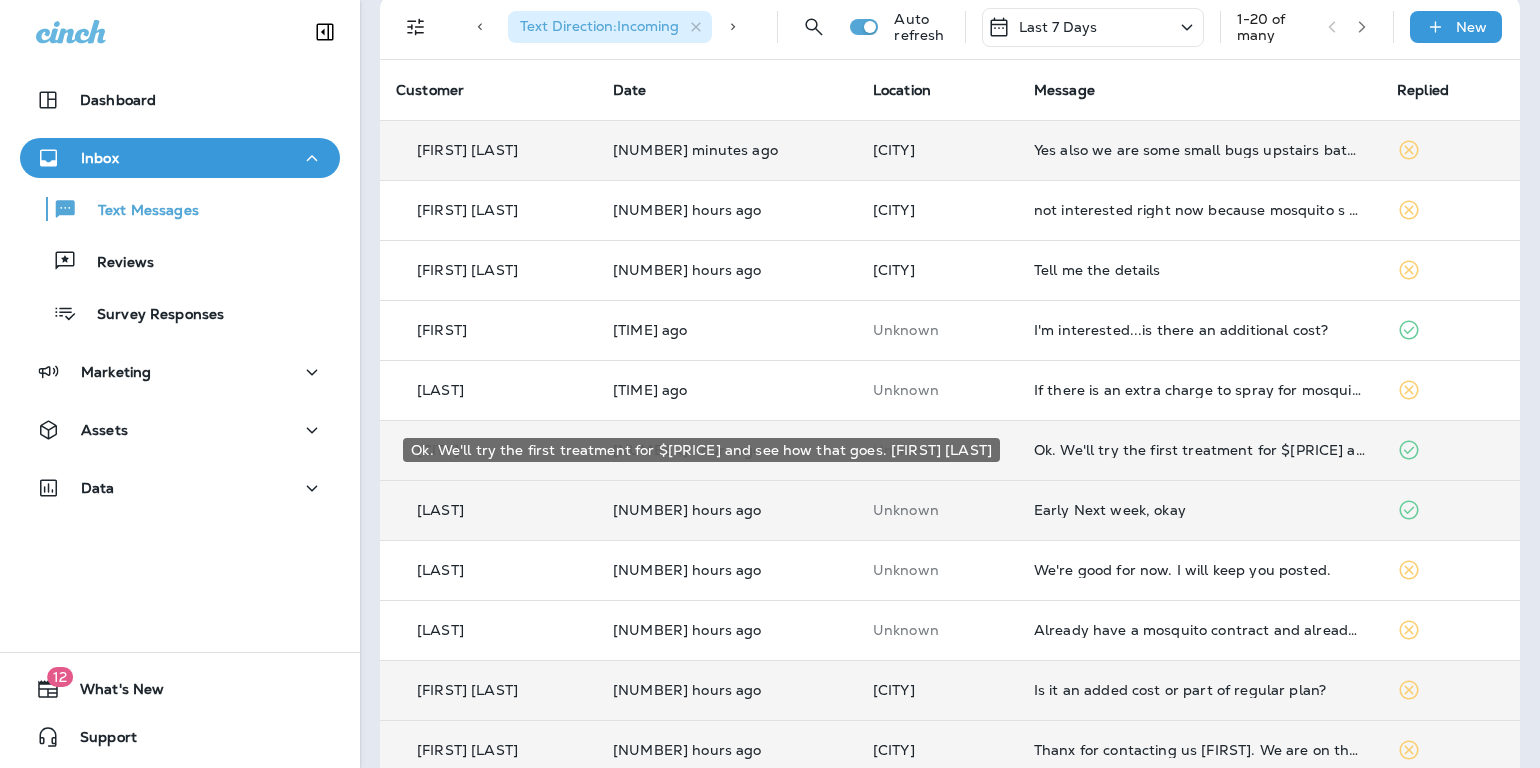 click on "Ok. We'll try the first treatment for $[PRICE] and see how that goes.
[FIRST] [LAST]" at bounding box center (1199, 450) 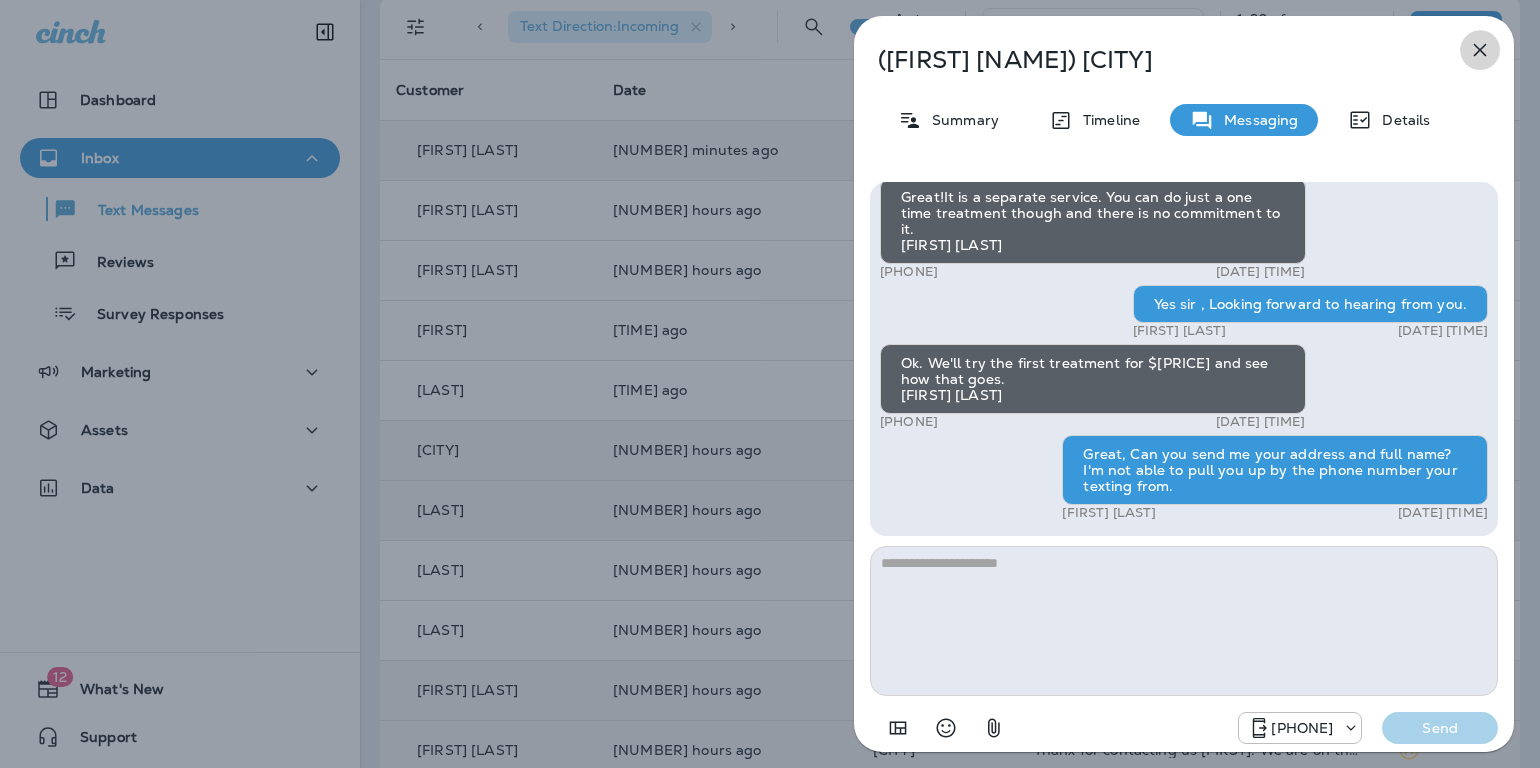 click at bounding box center [1480, 50] 